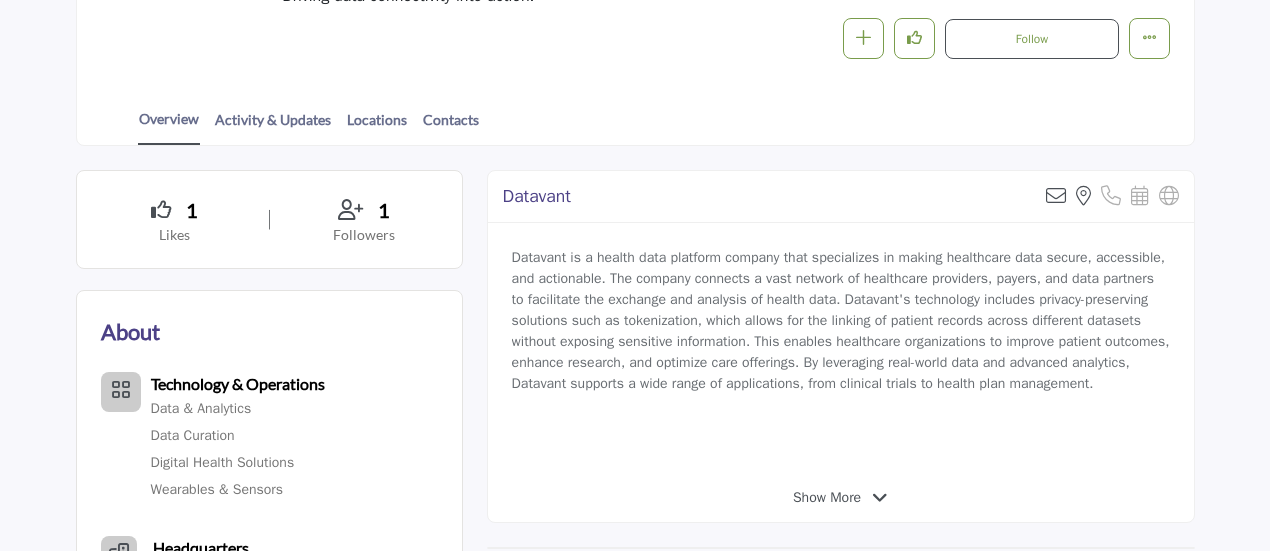 scroll, scrollTop: 400, scrollLeft: 0, axis: vertical 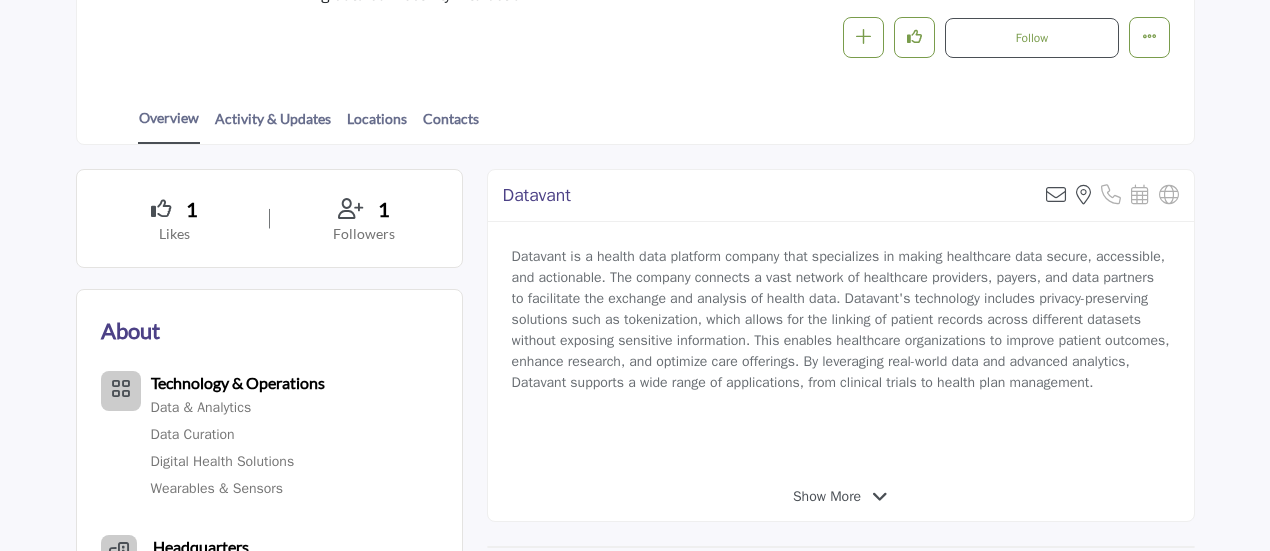click on "Datavant is a health data platform company that specializes in making healthcare data secure, accessible, and actionable. The company connects a vast network of healthcare providers, payers, and data partners to facilitate the exchange and analysis of health data. Datavant's technology includes privacy-preserving solutions such as tokenization, which allows for the linking of patient records across different datasets without exposing sensitive information. This enables healthcare organizations to improve patient outcomes, enhance research, and optimize care offerings. By leveraging real-world data and advanced analytics, Datavant supports a wide range of applications, from clinical trials to health plan management." at bounding box center [841, 347] 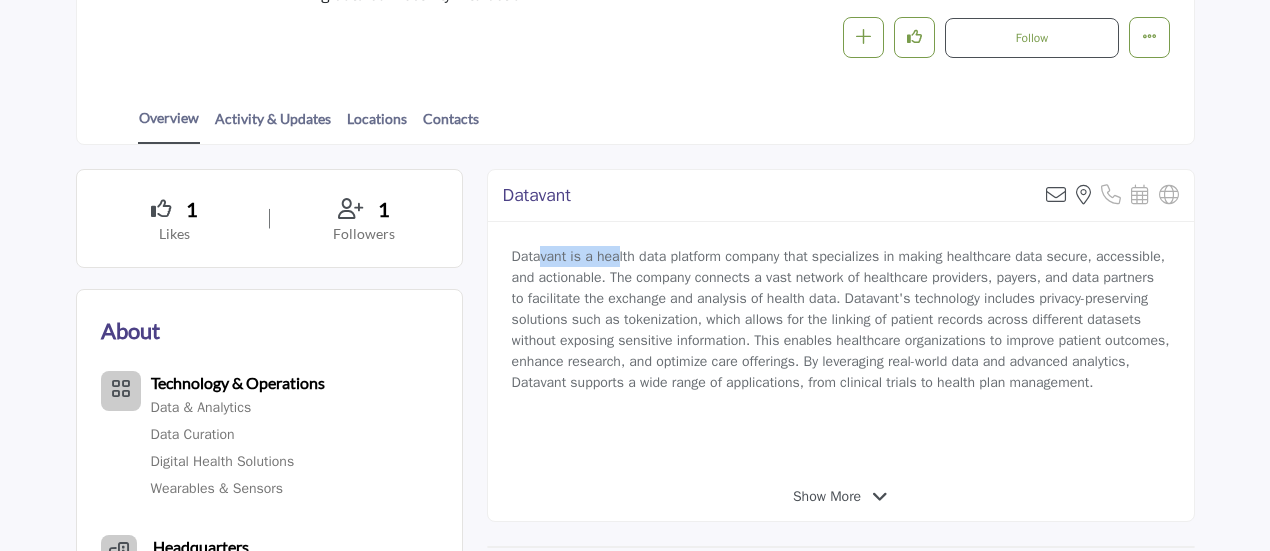 drag, startPoint x: 540, startPoint y: 242, endPoint x: 646, endPoint y: 241, distance: 106.004715 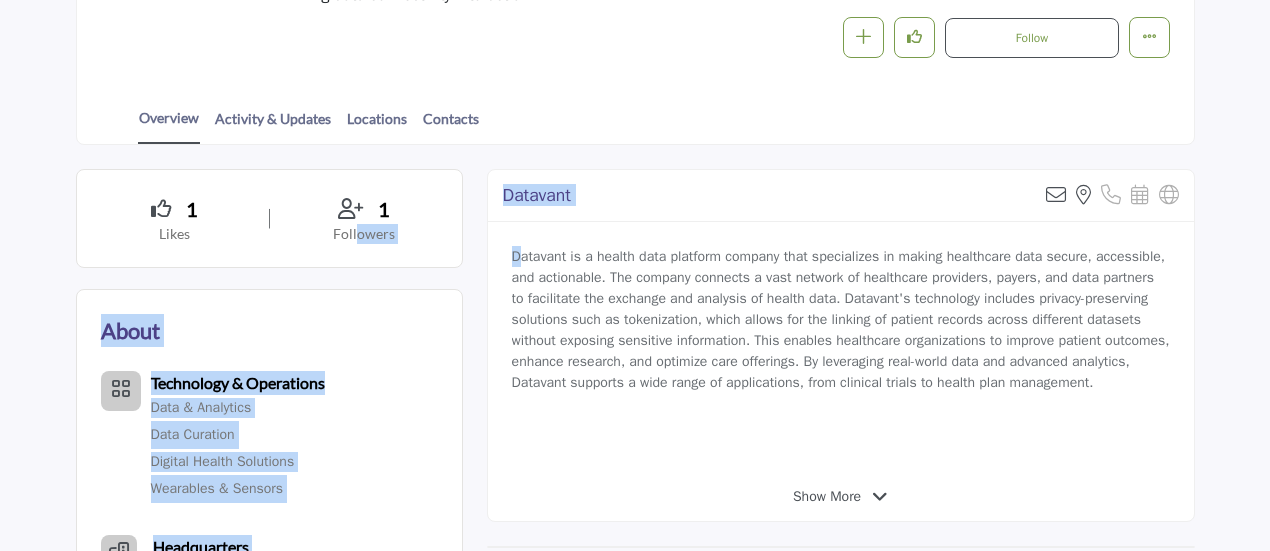 drag, startPoint x: 359, startPoint y: 228, endPoint x: 521, endPoint y: 251, distance: 163.62457 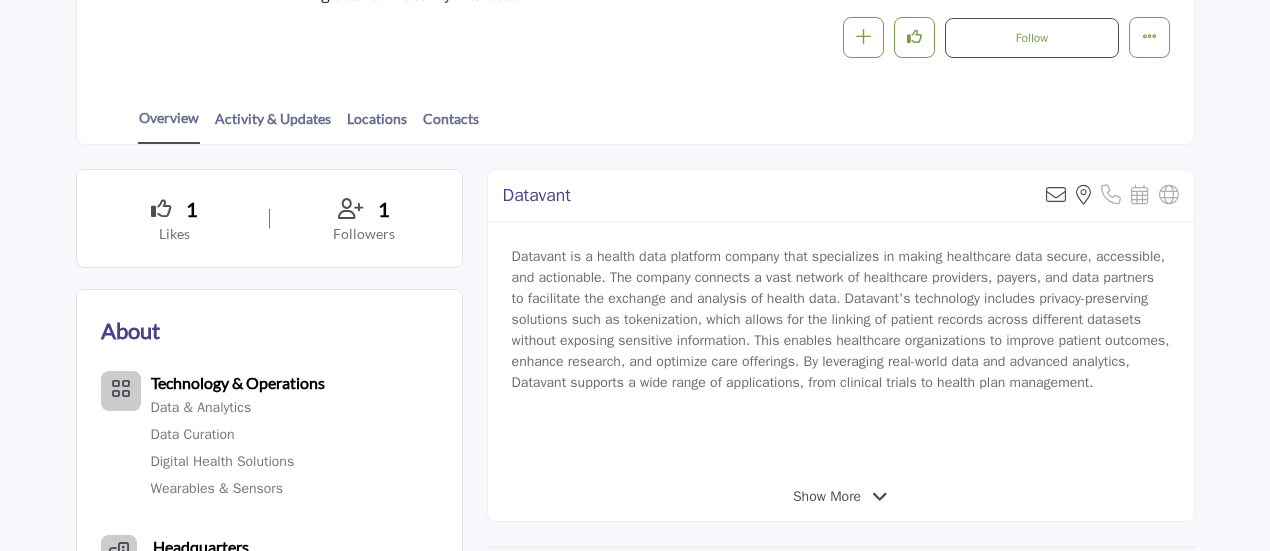 click on "Datavant is a health data platform company that specializes in making healthcare data secure, accessible, and actionable. The company connects a vast network of healthcare providers, payers, and data partners to facilitate the exchange and analysis of health data. Datavant's technology includes privacy-preserving solutions such as tokenization, which allows for the linking of patient records across different datasets without exposing sensitive information. This enables healthcare organizations to improve patient outcomes, enhance research, and optimize care offerings. By leveraging real-world data and advanced analytics, Datavant supports a wide range of applications, from clinical trials to health plan management." at bounding box center [841, 319] 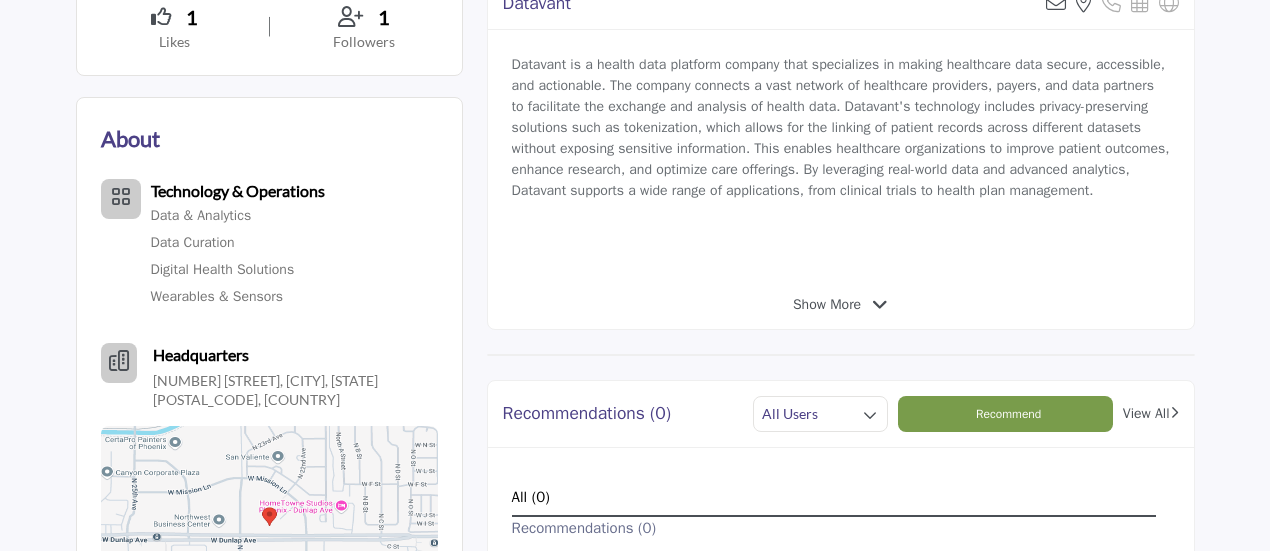 scroll, scrollTop: 600, scrollLeft: 0, axis: vertical 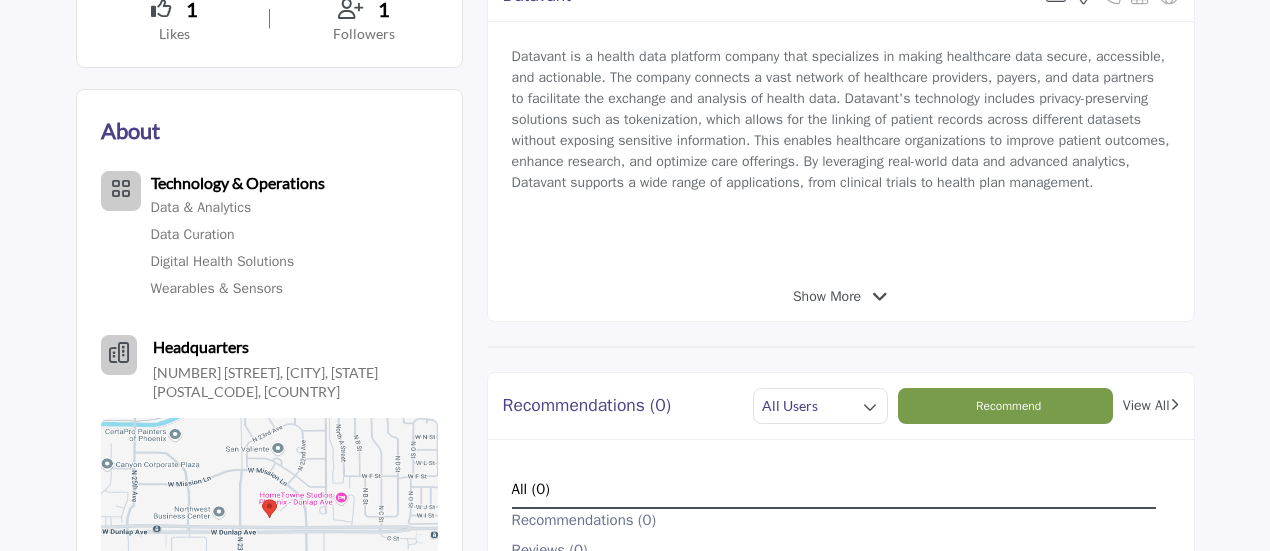 click on "Show More" at bounding box center (827, 296) 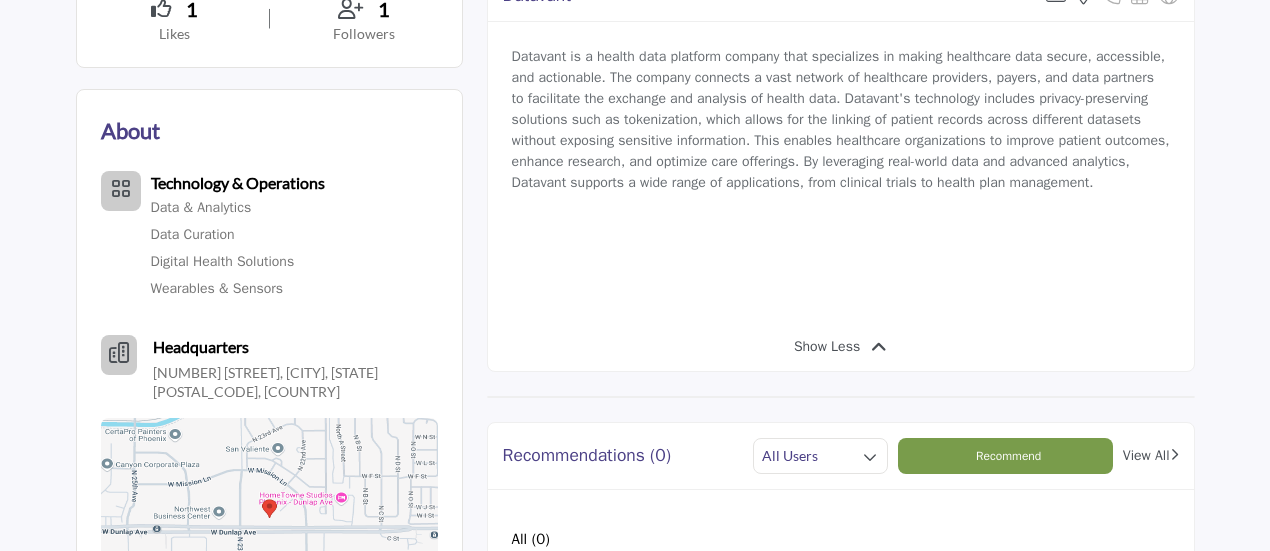 click on "Datavant is a health data platform company that specializes in making healthcare data secure, accessible, and actionable. The company connects a vast network of healthcare providers, payers, and data partners to facilitate the exchange and analysis of health data. Datavant's technology includes privacy-preserving solutions such as tokenization, which allows for the linking of patient records across different datasets without exposing sensitive information. This enables healthcare organizations to improve patient outcomes, enhance research, and optimize care offerings. By leveraging real-world data and advanced analytics, Datavant supports a wide range of applications, from clinical trials to health plan management." at bounding box center (841, 119) 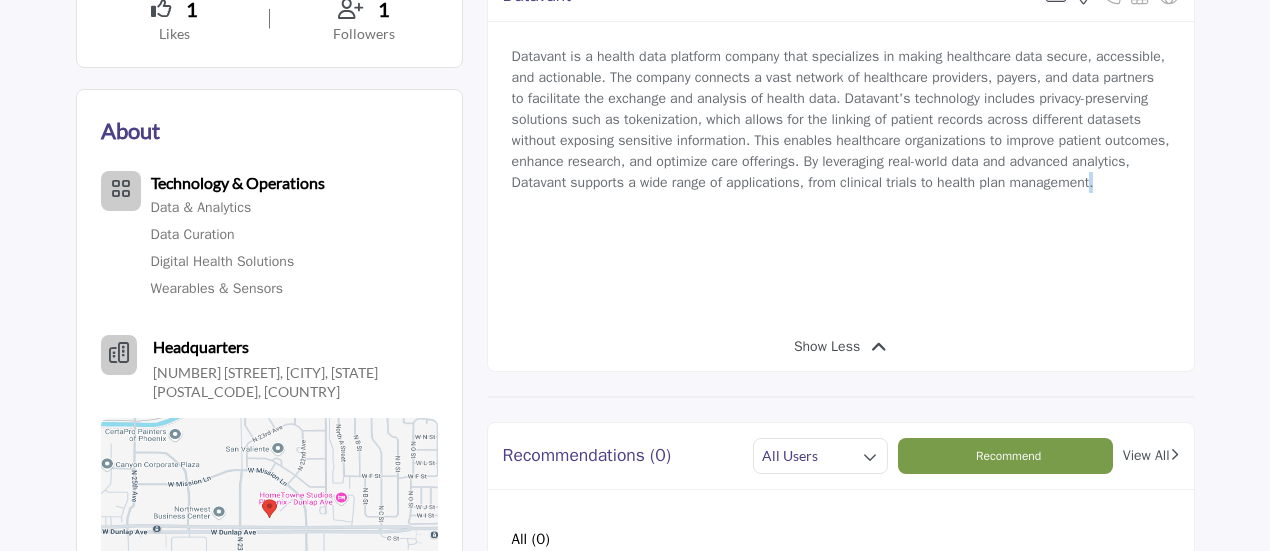 click on "Datavant is a health data platform company that specializes in making healthcare data secure, accessible, and actionable. The company connects a vast network of healthcare providers, payers, and data partners to facilitate the exchange and analysis of health data. Datavant's technology includes privacy-preserving solutions such as tokenization, which allows for the linking of patient records across different datasets without exposing sensitive information. This enables healthcare organizations to improve patient outcomes, enhance research, and optimize care offerings. By leveraging real-world data and advanced analytics, Datavant supports a wide range of applications, from clinical trials to health plan management." at bounding box center (841, 119) 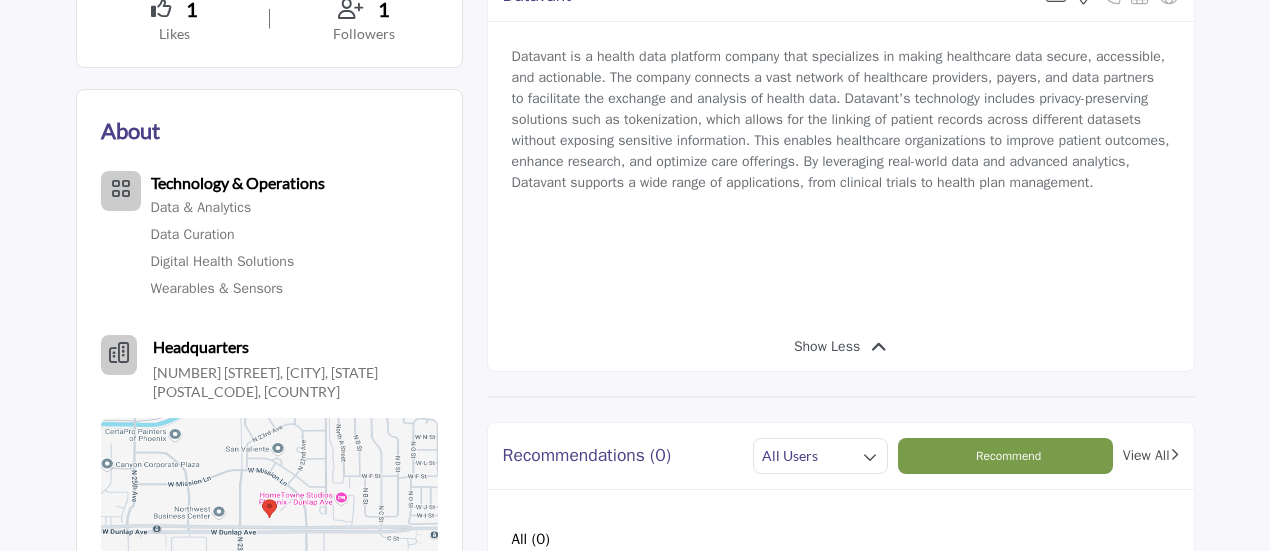 click on "Datavant is a health data platform company that specializes in making healthcare data secure, accessible, and actionable. The company connects a vast network of healthcare providers, payers, and data partners to facilitate the exchange and analysis of health data. Datavant's technology includes privacy-preserving solutions such as tokenization, which allows for the linking of patient records across different datasets without exposing sensitive information. This enables healthcare organizations to improve patient outcomes, enhance research, and optimize care offerings. By leveraging real-world data and advanced analytics, Datavant supports a wide range of applications, from clinical trials to health plan management." at bounding box center (841, 119) 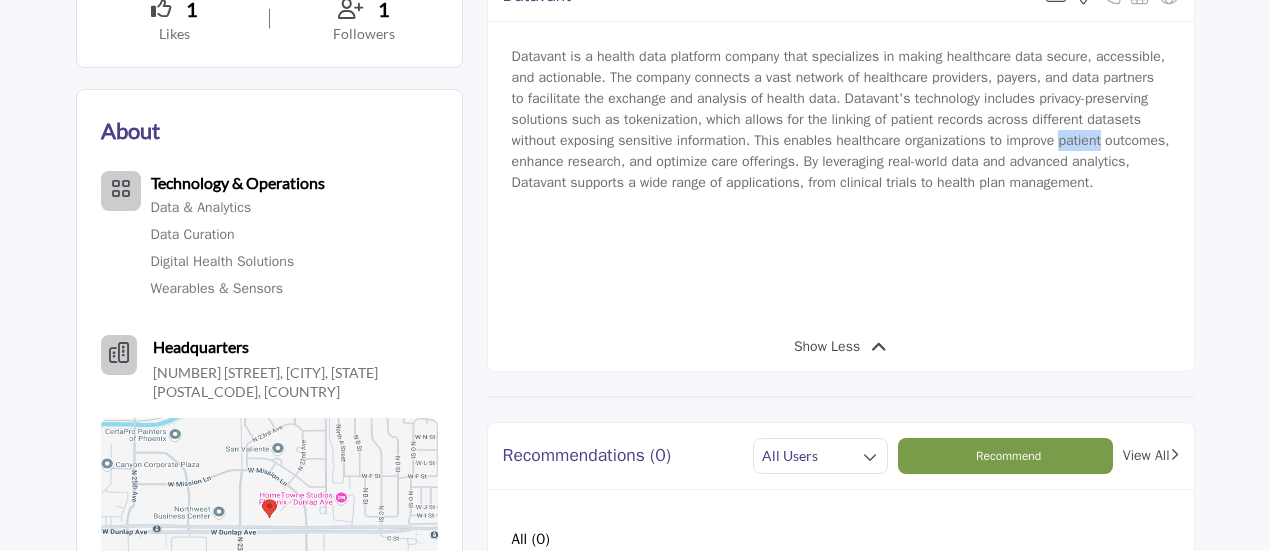 drag, startPoint x: 1087, startPoint y: 140, endPoint x: 1068, endPoint y: 141, distance: 19.026299 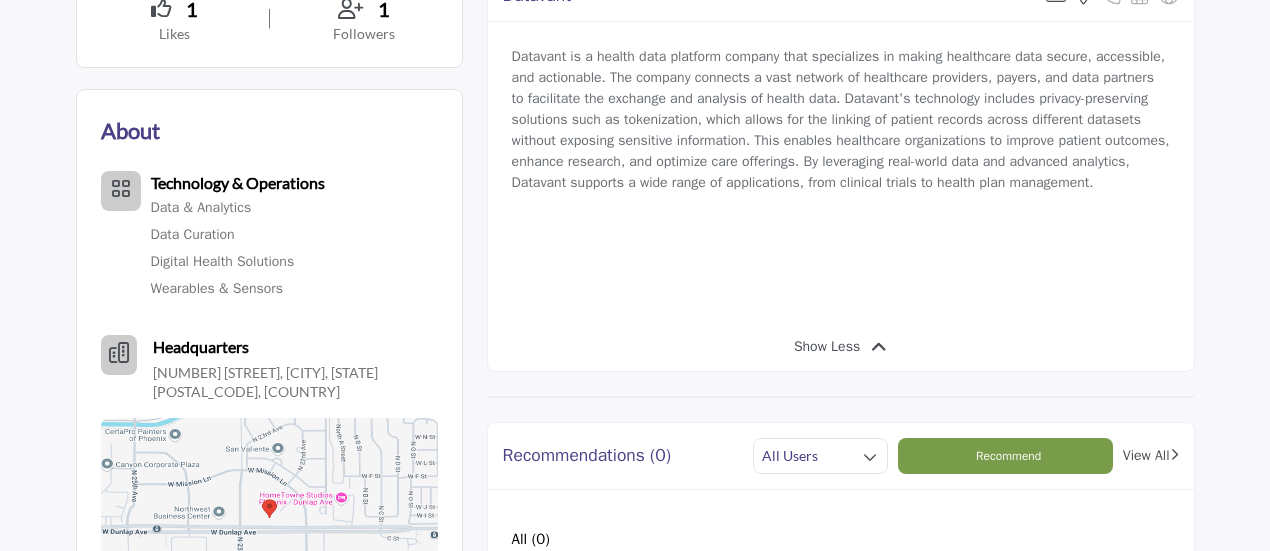 click on "Datavant is a health data platform company that specializes in making healthcare data secure, accessible, and actionable. The company connects a vast network of healthcare providers, payers, and data partners to facilitate the exchange and analysis of health data. Datavant's technology includes privacy-preserving solutions such as tokenization, which allows for the linking of patient records across different datasets without exposing sensitive information. This enables healthcare organizations to improve patient outcomes, enhance research, and optimize care offerings. By leveraging real-world data and advanced analytics, Datavant supports a wide range of applications, from clinical trials to health plan management." at bounding box center [841, 119] 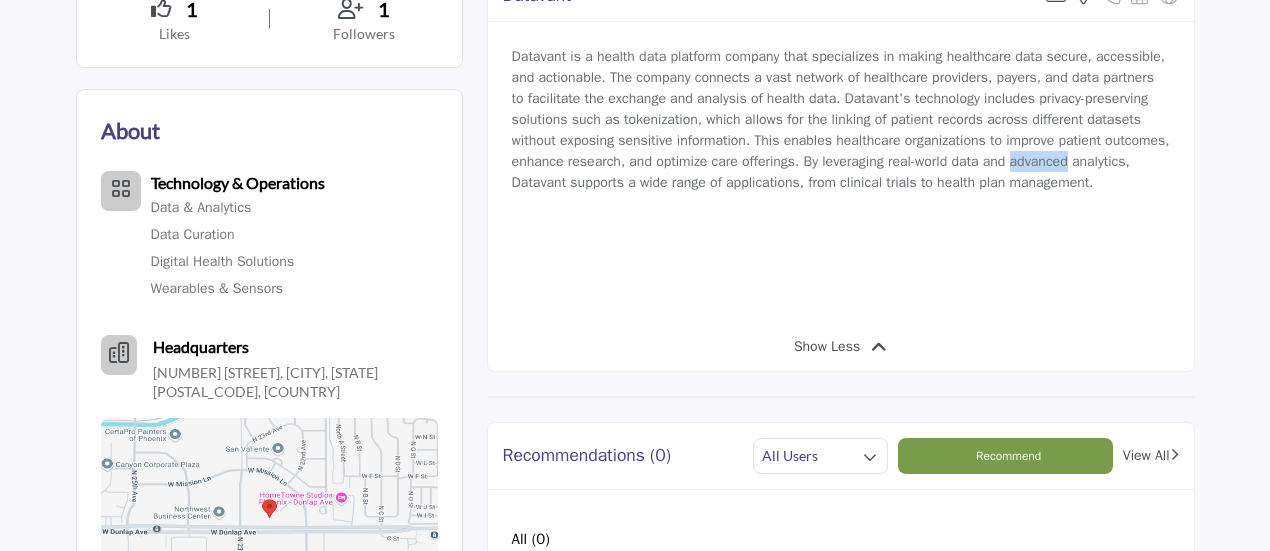 drag, startPoint x: 1122, startPoint y: 155, endPoint x: 1107, endPoint y: 155, distance: 15 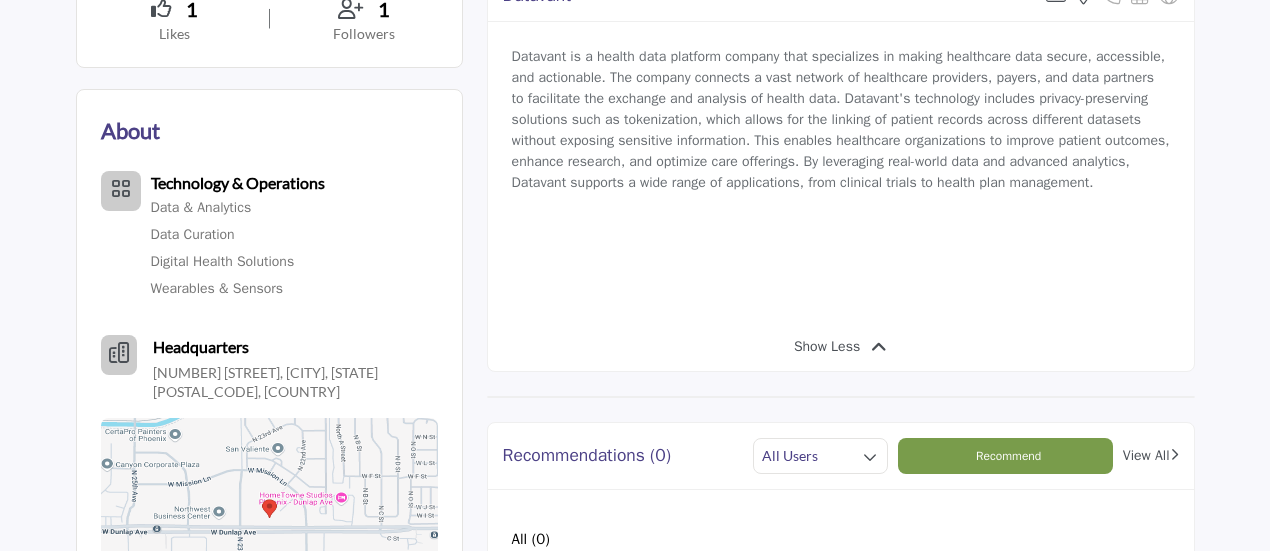 click on "Datavant is a health data platform company that specializes in making healthcare data secure, accessible, and actionable. The company connects a vast network of healthcare providers, payers, and data partners to facilitate the exchange and analysis of health data. Datavant's technology includes privacy-preserving solutions such as tokenization, which allows for the linking of patient records across different datasets without exposing sensitive information. This enables healthcare organizations to improve patient outcomes, enhance research, and optimize care offerings. By leveraging real-world data and advanced analytics, Datavant supports a wide range of applications, from clinical trials to health plan management." at bounding box center (841, 119) 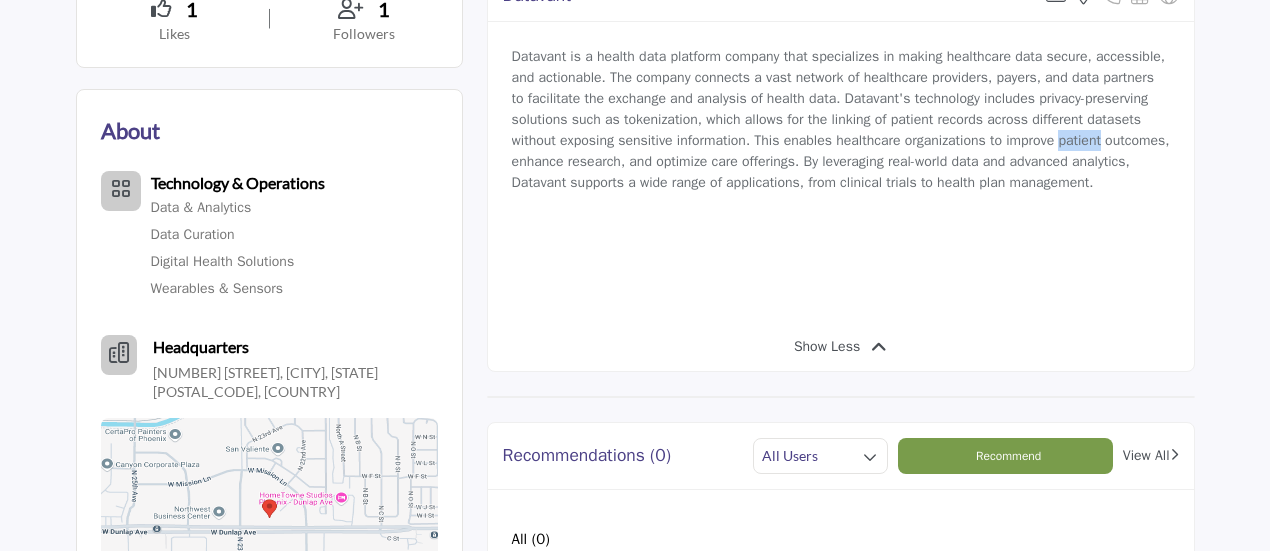 drag, startPoint x: 1104, startPoint y: 147, endPoint x: 1080, endPoint y: 147, distance: 24 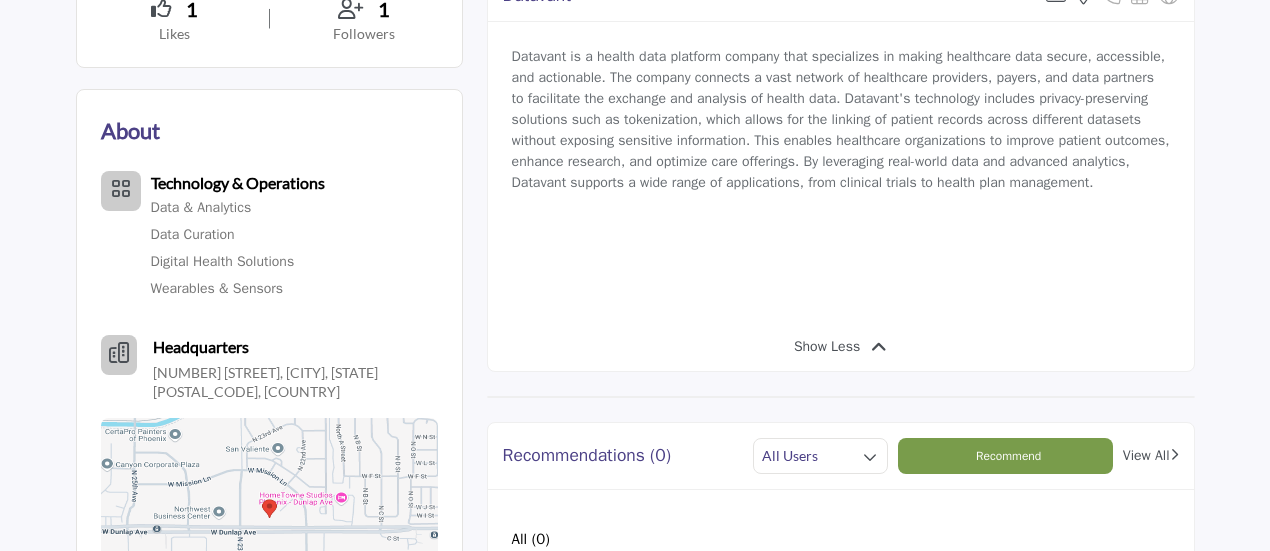 click on "Datavant is a health data platform company that specializes in making healthcare data secure, accessible, and actionable. The company connects a vast network of healthcare providers, payers, and data partners to facilitate the exchange and analysis of health data. Datavant's technology includes privacy-preserving solutions such as tokenization, which allows for the linking of patient records across different datasets without exposing sensitive information. This enables healthcare organizations to improve patient outcomes, enhance research, and optimize care offerings. By leveraging real-world data and advanced analytics, Datavant supports a wide range of applications, from clinical trials to health plan management." at bounding box center [841, 119] 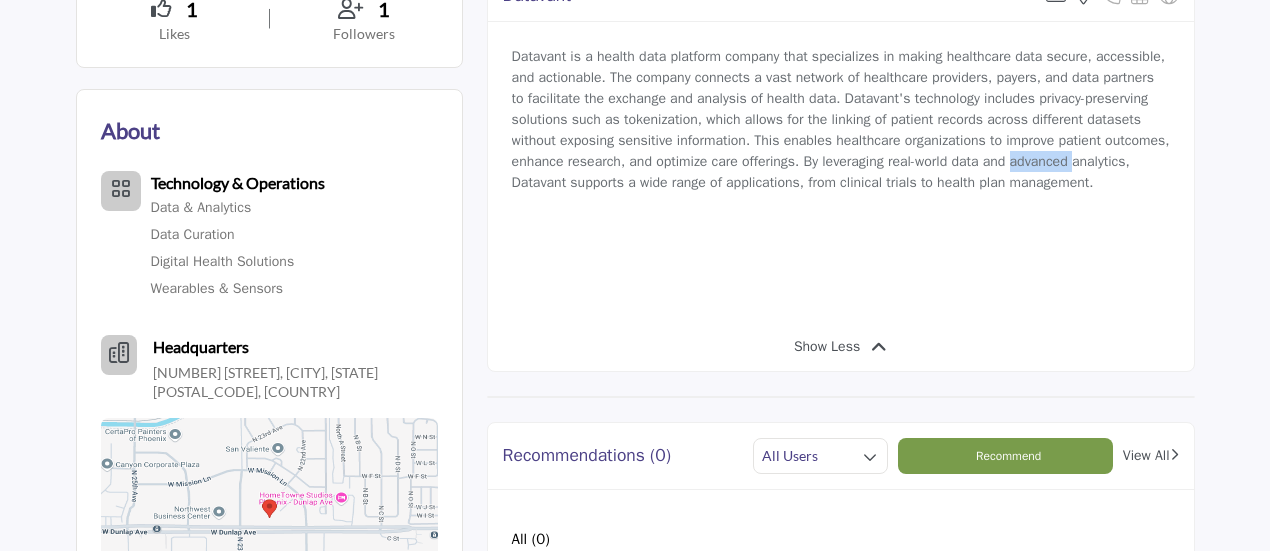 click on "Datavant is a health data platform company that specializes in making healthcare data secure, accessible, and actionable. The company connects a vast network of healthcare providers, payers, and data partners to facilitate the exchange and analysis of health data. Datavant's technology includes privacy-preserving solutions such as tokenization, which allows for the linking of patient records across different datasets without exposing sensitive information. This enables healthcare organizations to improve patient outcomes, enhance research, and optimize care offerings. By leveraging real-world data and advanced analytics, Datavant supports a wide range of applications, from clinical trials to health plan management." at bounding box center [841, 119] 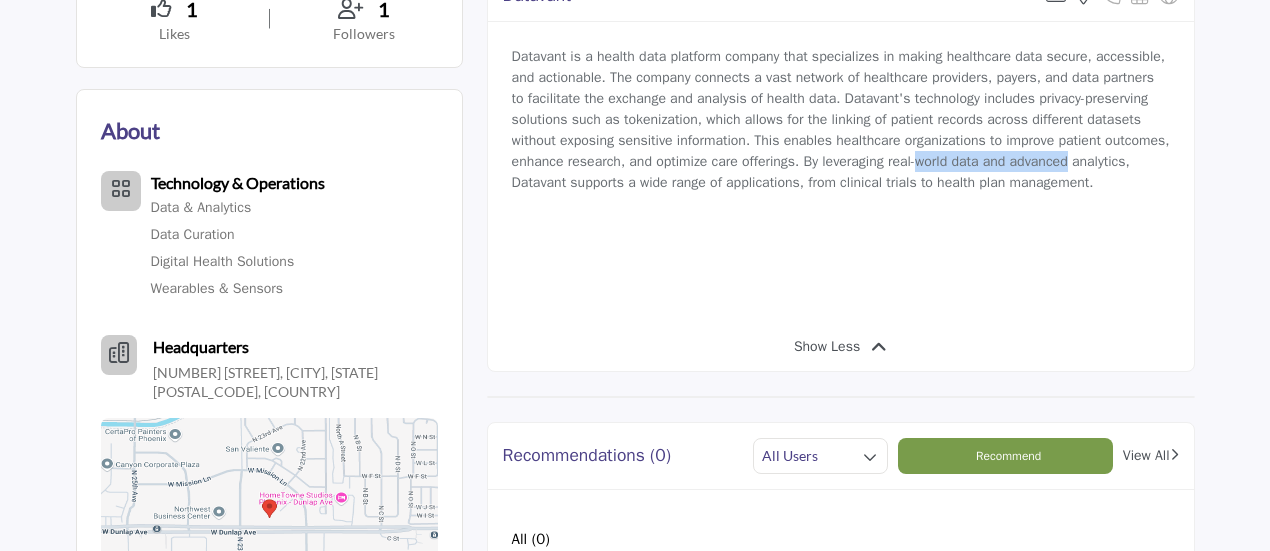 drag, startPoint x: 1118, startPoint y: 162, endPoint x: 1006, endPoint y: 162, distance: 112 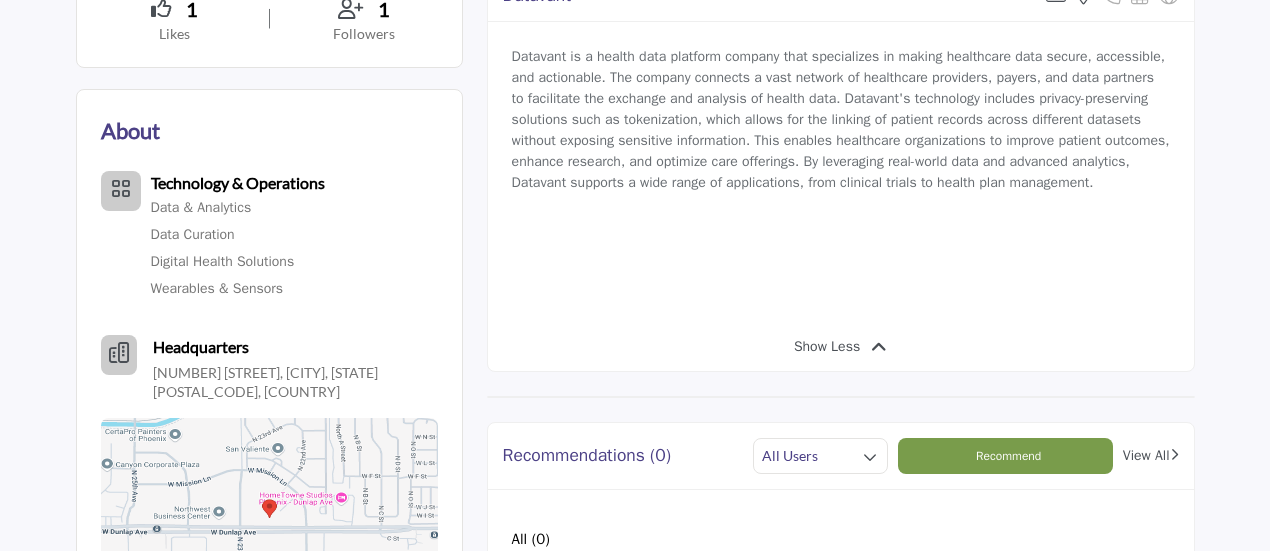 click on "Datavant is a health data platform company that specializes in making healthcare data secure, accessible, and actionable. The company connects a vast network of healthcare providers, payers, and data partners to facilitate the exchange and analysis of health data. Datavant's technology includes privacy-preserving solutions such as tokenization, which allows for the linking of patient records across different datasets without exposing sensitive information. This enables healthcare organizations to improve patient outcomes, enhance research, and optimize care offerings. By leveraging real-world data and advanced analytics, Datavant supports a wide range of applications, from clinical trials to health plan management." at bounding box center (841, 119) 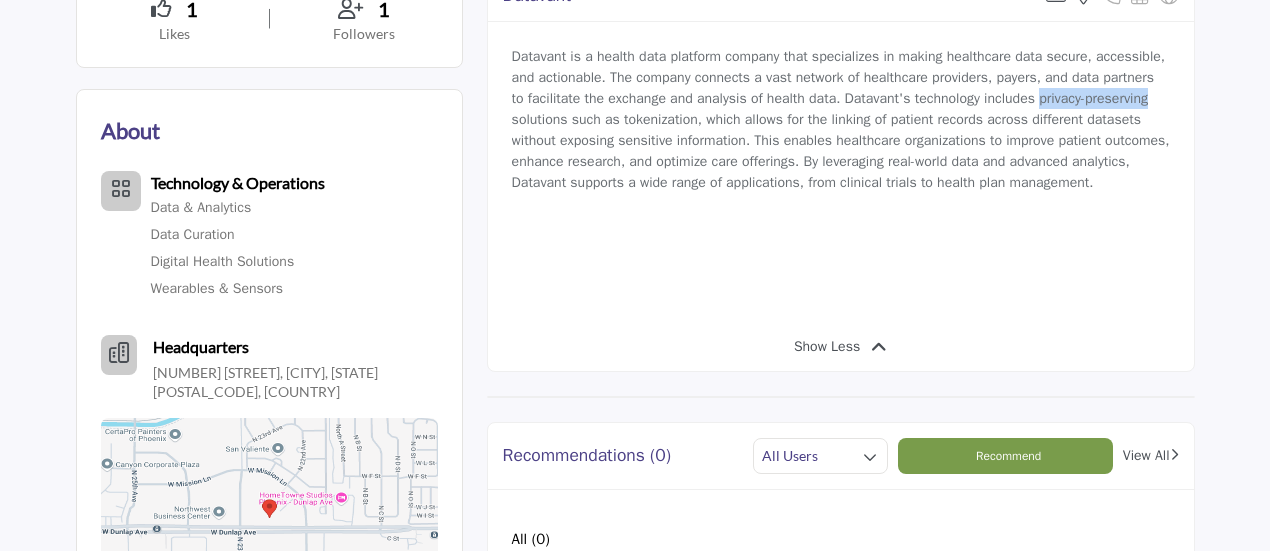 drag, startPoint x: 1130, startPoint y: 93, endPoint x: 1073, endPoint y: 96, distance: 57.07889 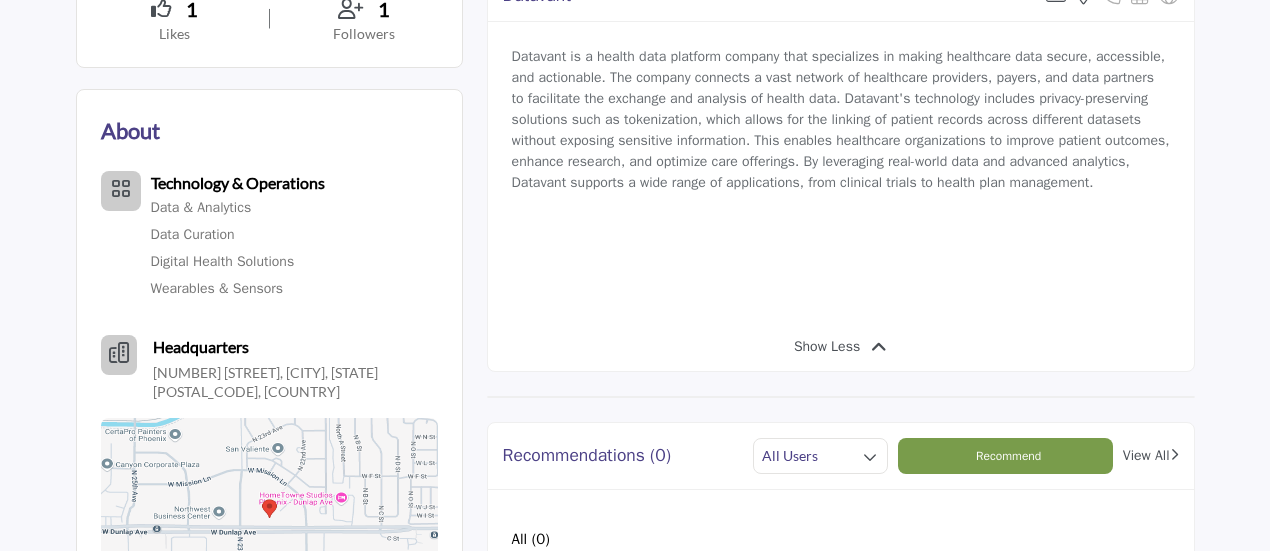 click on "Datavant is a health data platform company that specializes in making healthcare data secure, accessible, and actionable. The company connects a vast network of healthcare providers, payers, and data partners to facilitate the exchange and analysis of health data. Datavant's technology includes privacy-preserving solutions such as tokenization, which allows for the linking of patient records across different datasets without exposing sensitive information. This enables healthcare organizations to improve patient outcomes, enhance research, and optimize care offerings. By leveraging real-world data and advanced analytics, Datavant supports a wide range of applications, from clinical trials to health plan management." at bounding box center (841, 119) 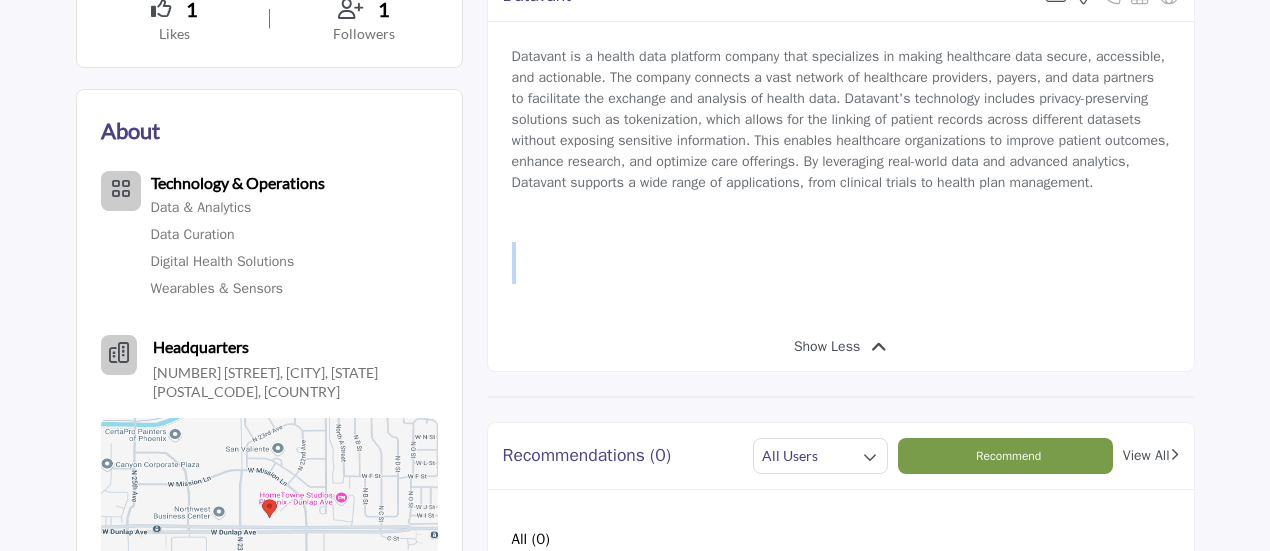 drag, startPoint x: 716, startPoint y: 345, endPoint x: 1014, endPoint y: 269, distance: 307.5386 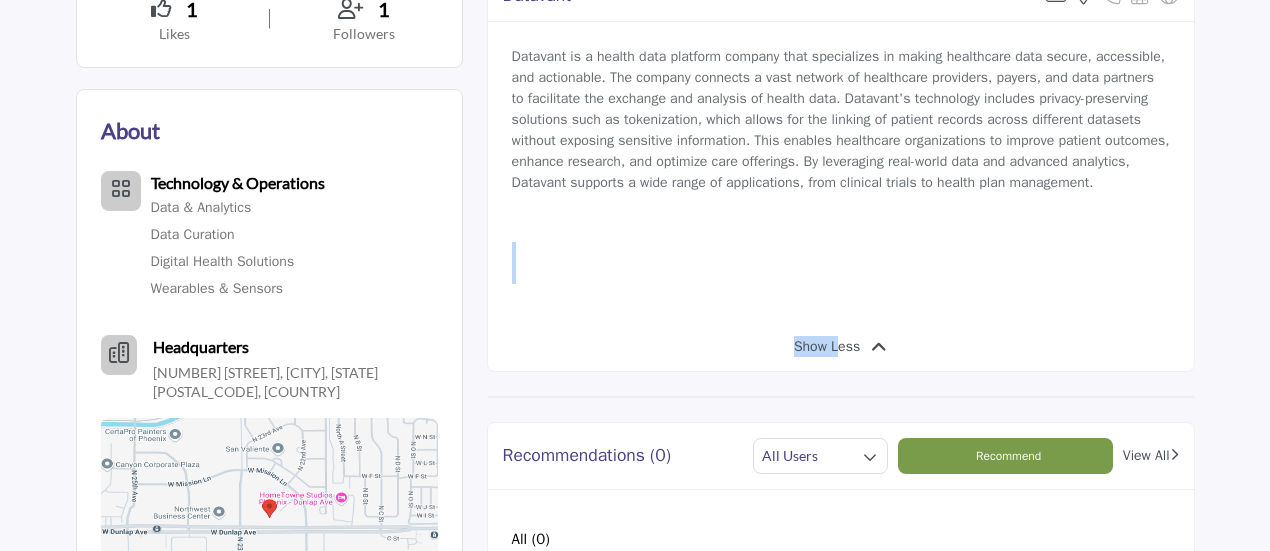 drag, startPoint x: 840, startPoint y: 325, endPoint x: 678, endPoint y: 302, distance: 163.62457 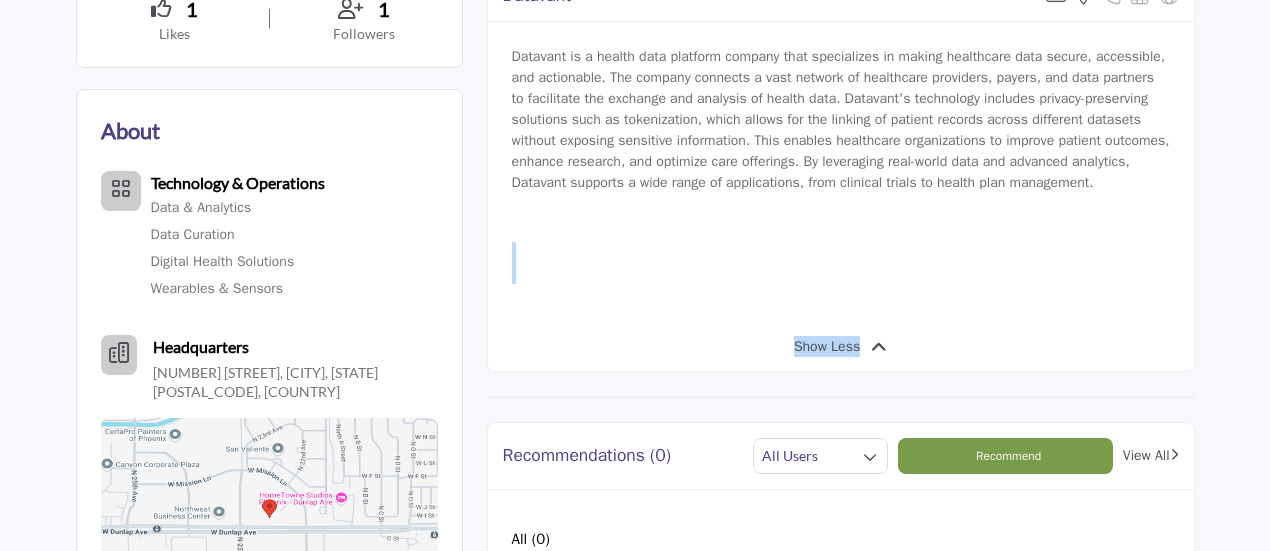 drag, startPoint x: 804, startPoint y: 299, endPoint x: 888, endPoint y: 361, distance: 104.40307 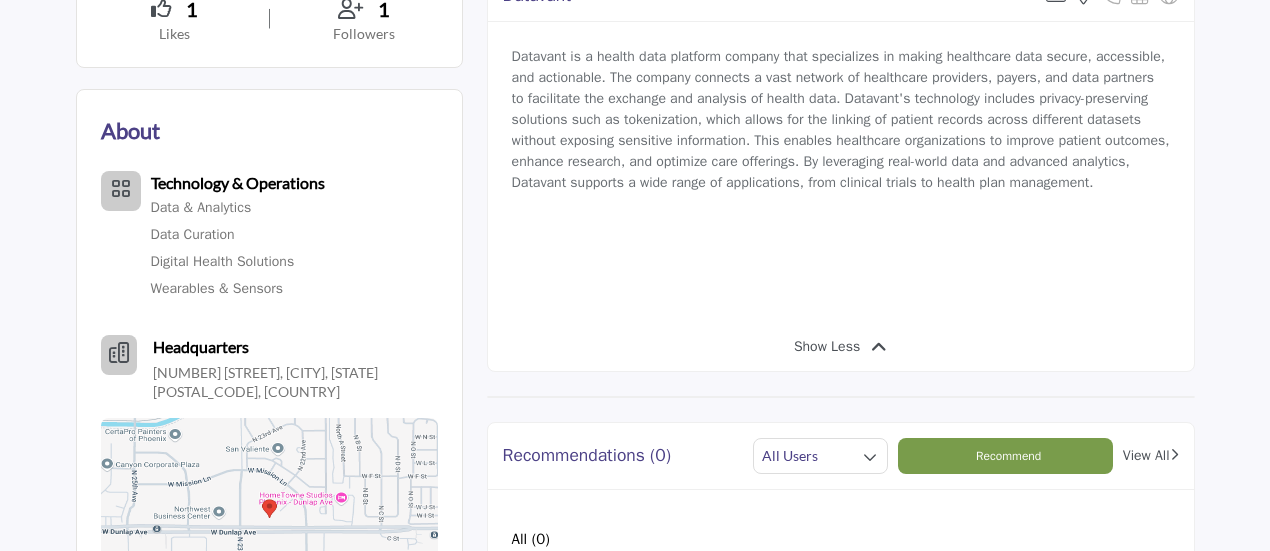 click at bounding box center (833, 217) 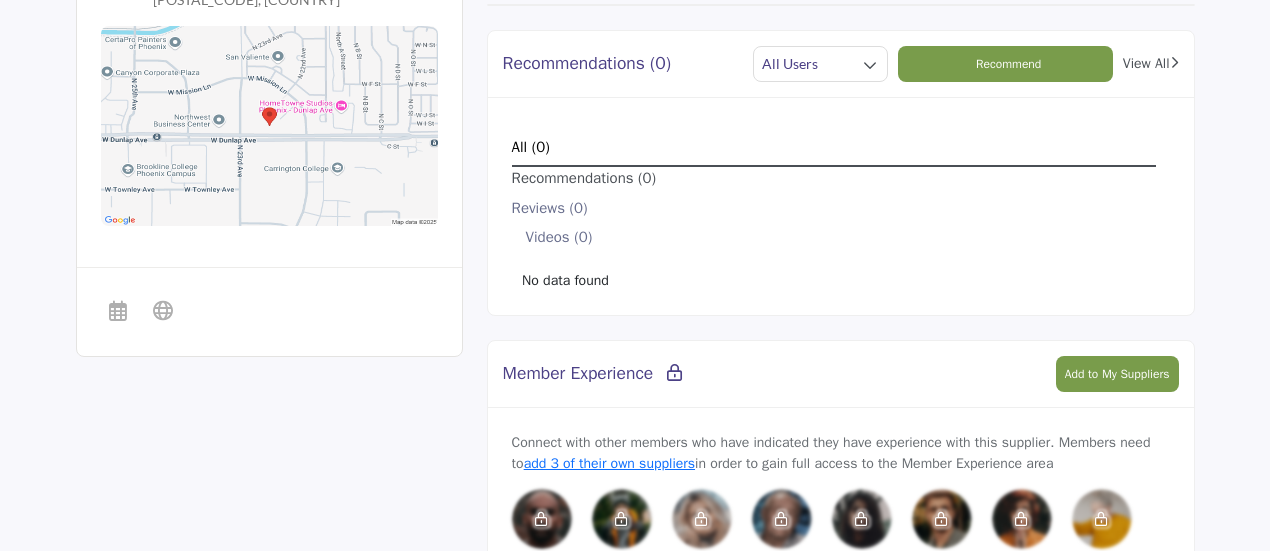 scroll, scrollTop: 1000, scrollLeft: 0, axis: vertical 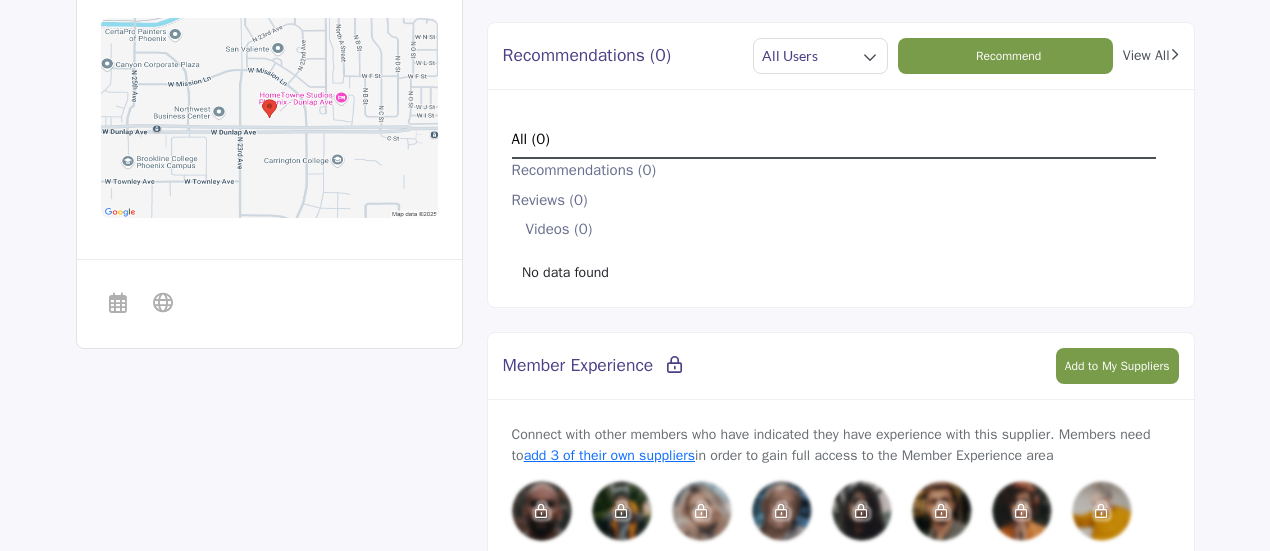 drag, startPoint x: 502, startPoint y: 116, endPoint x: 499, endPoint y: 325, distance: 209.02153 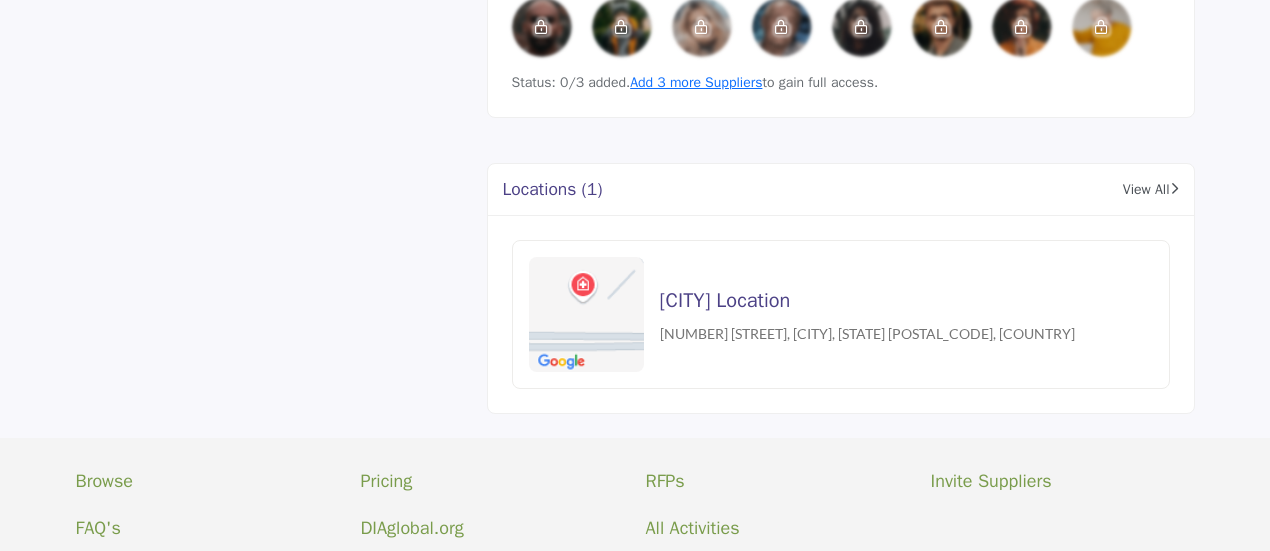 scroll, scrollTop: 1600, scrollLeft: 0, axis: vertical 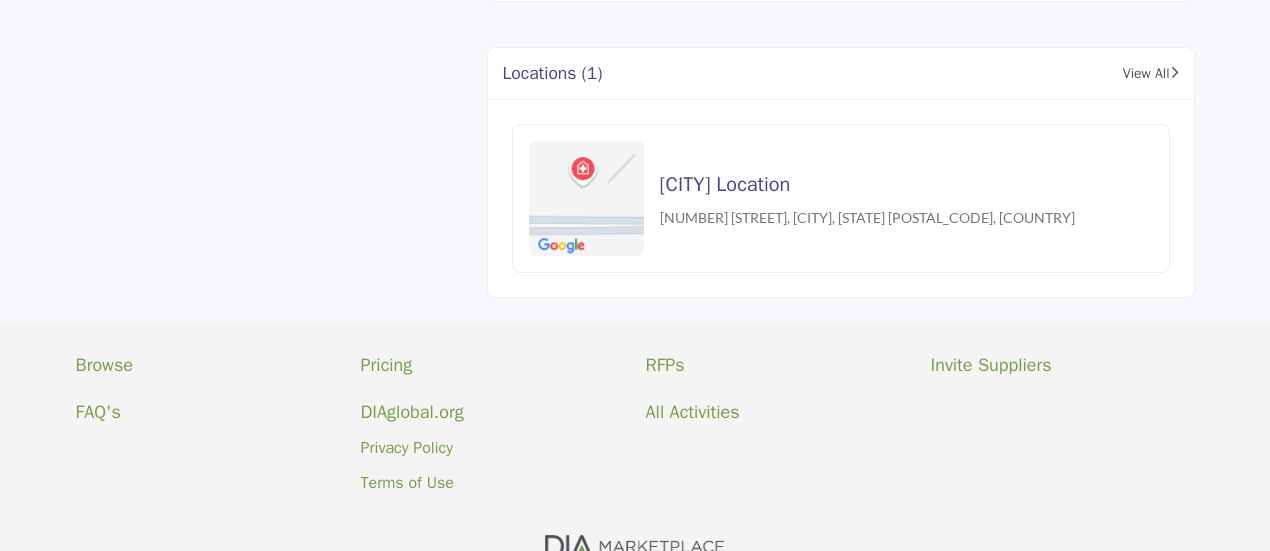 click on "2222 West  Dunlap  Avenue, Phoenix, AZ 85021-2800, USA" at bounding box center [867, 218] 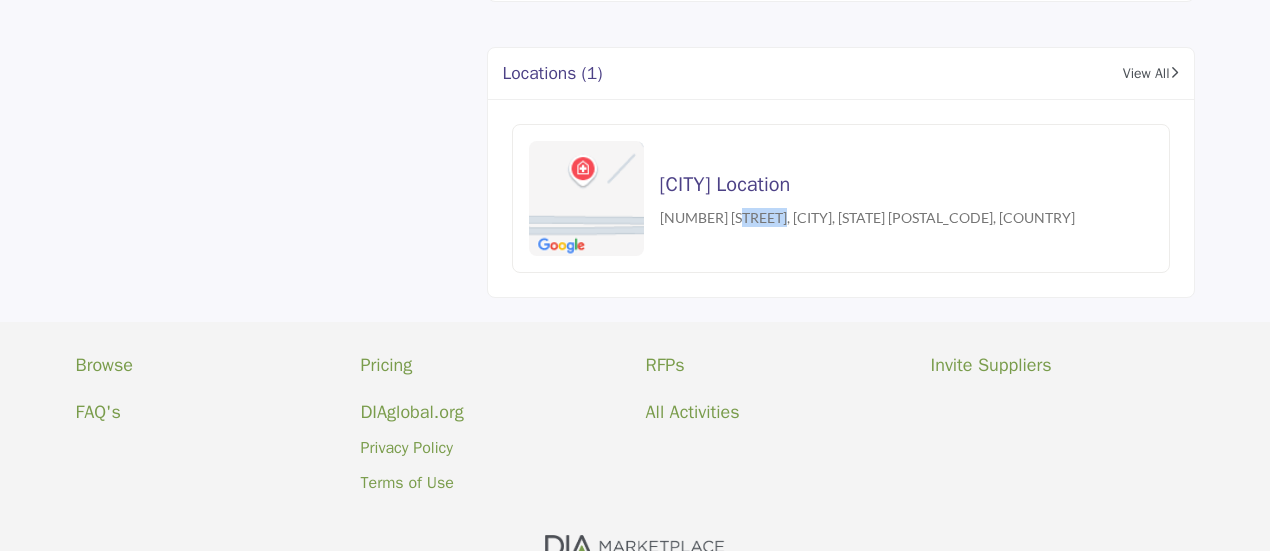 click on "2222 West  Dunlap  Avenue, Phoenix, AZ 85021-2800, USA" at bounding box center (867, 218) 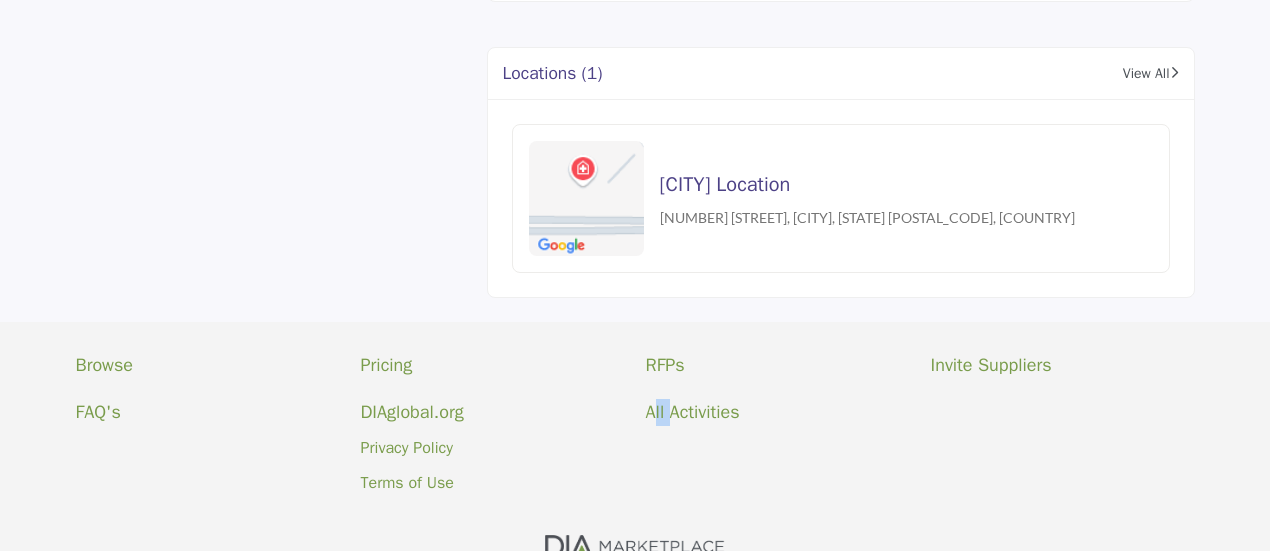 drag, startPoint x: 672, startPoint y: 440, endPoint x: 652, endPoint y: 427, distance: 23.853722 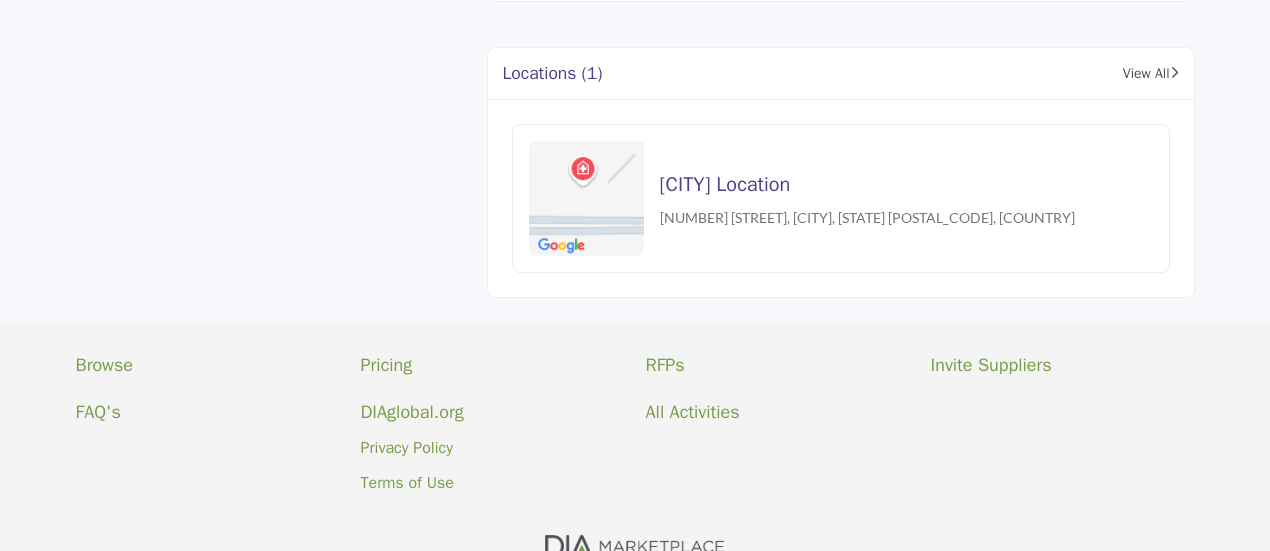 click on "1
Likes
1
Followers" at bounding box center (635, -367) 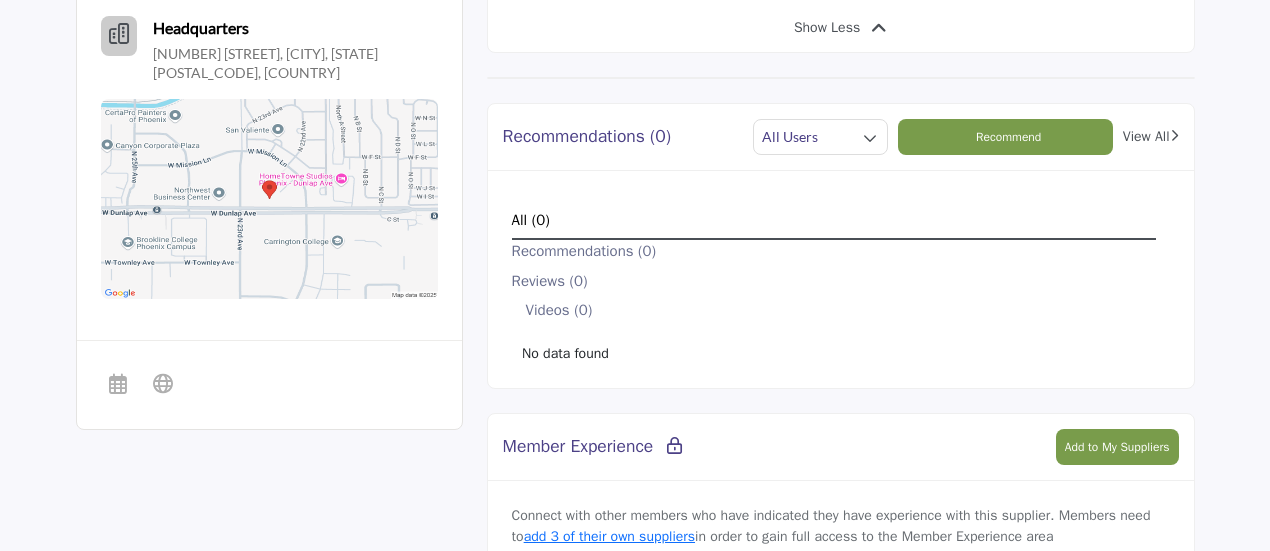 scroll, scrollTop: 500, scrollLeft: 0, axis: vertical 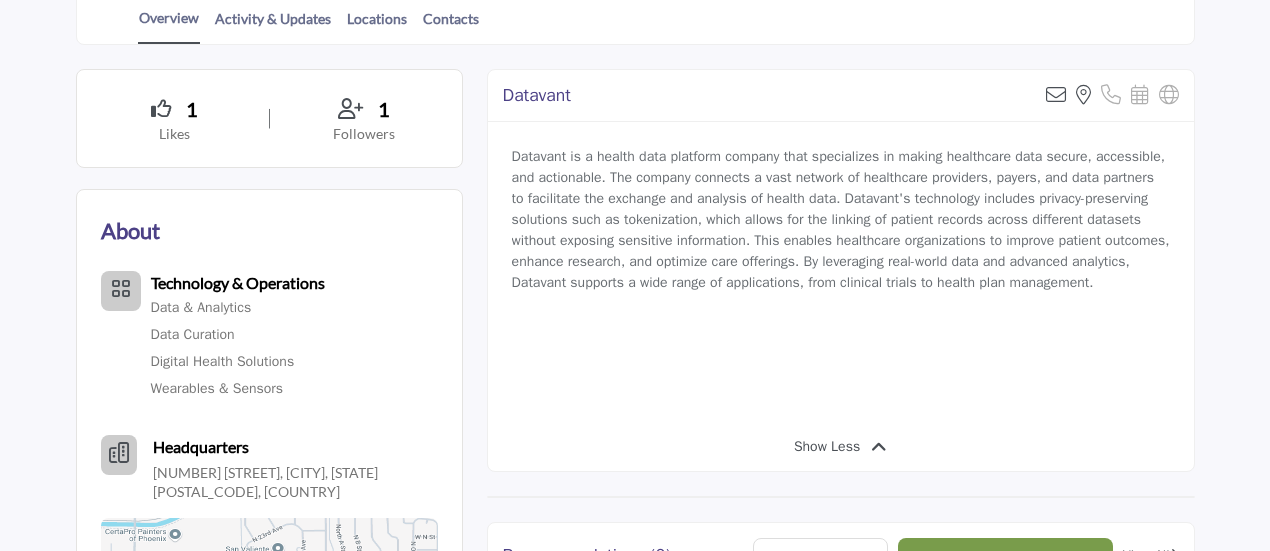 click on "Datavant is a health data platform company that specializes in making healthcare data secure, accessible, and actionable. The company connects a vast network of healthcare providers, payers, and data partners to facilitate the exchange and analysis of health data. Datavant's technology includes privacy-preserving solutions such as tokenization, which allows for the linking of patient records across different datasets without exposing sensitive information. This enables healthcare organizations to improve patient outcomes, enhance research, and optimize care offerings. By leveraging real-world data and advanced analytics, Datavant supports a wide range of applications, from clinical trials to health plan management." at bounding box center (841, 219) 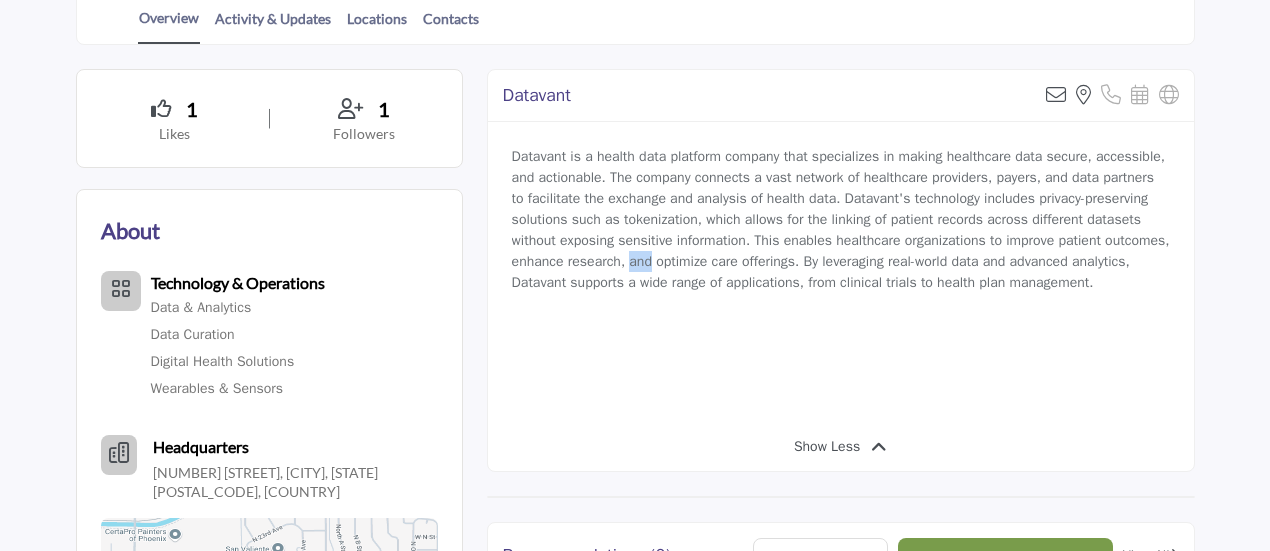 drag, startPoint x: 703, startPoint y: 267, endPoint x: 686, endPoint y: 267, distance: 17 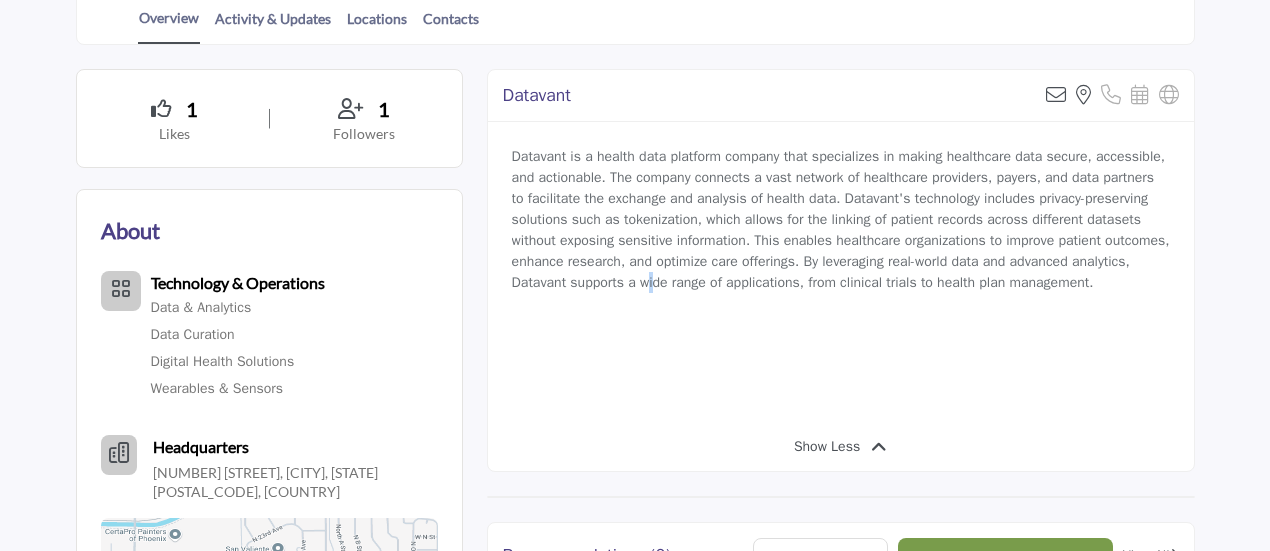 click on "Datavant is a health data platform company that specializes in making healthcare data secure, accessible, and actionable. The company connects a vast network of healthcare providers, payers, and data partners to facilitate the exchange and analysis of health data. Datavant's technology includes privacy-preserving solutions such as tokenization, which allows for the linking of patient records across different datasets without exposing sensitive information. This enables healthcare organizations to improve patient outcomes, enhance research, and optimize care offerings. By leveraging real-world data and advanced analytics, Datavant supports a wide range of applications, from clinical trials to health plan management." at bounding box center [841, 219] 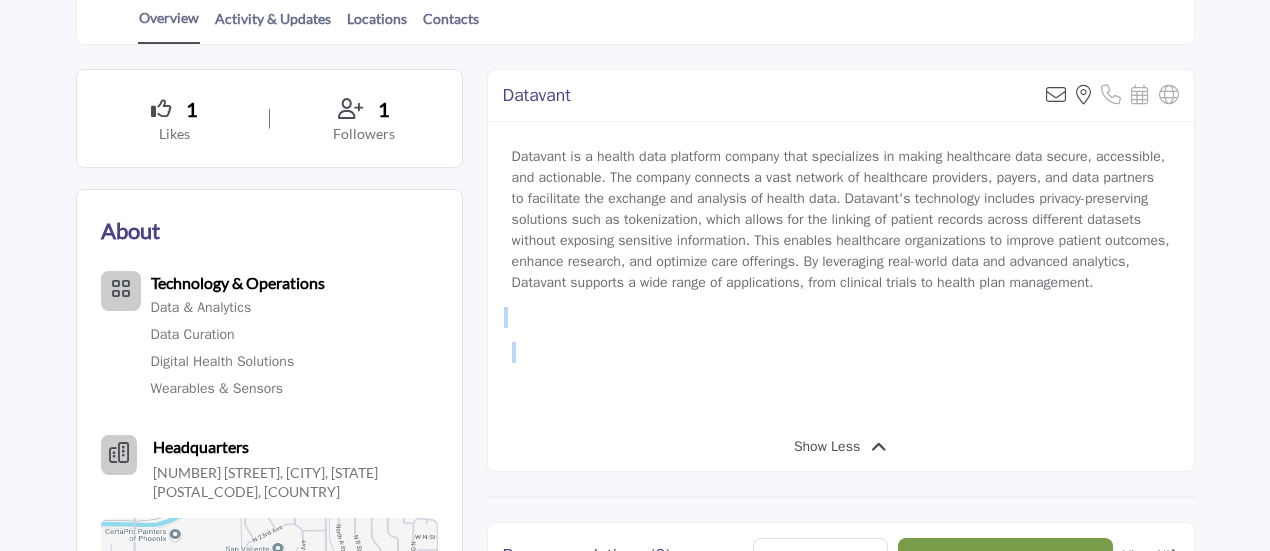 drag, startPoint x: 709, startPoint y: 294, endPoint x: 712, endPoint y: 331, distance: 37.12142 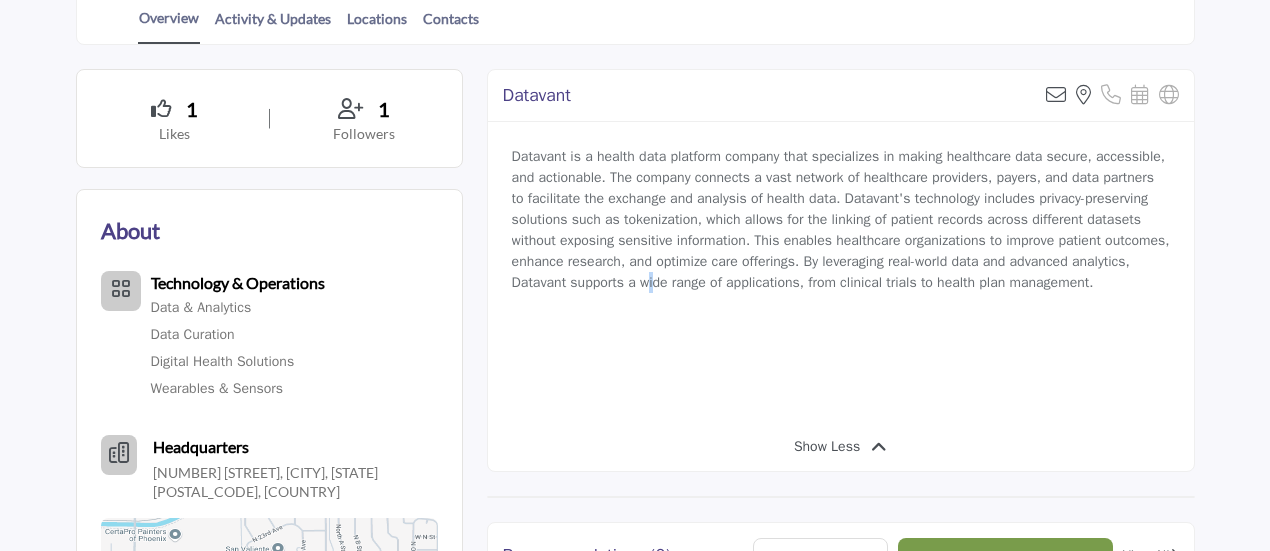 drag, startPoint x: 716, startPoint y: 280, endPoint x: 704, endPoint y: 286, distance: 13.416408 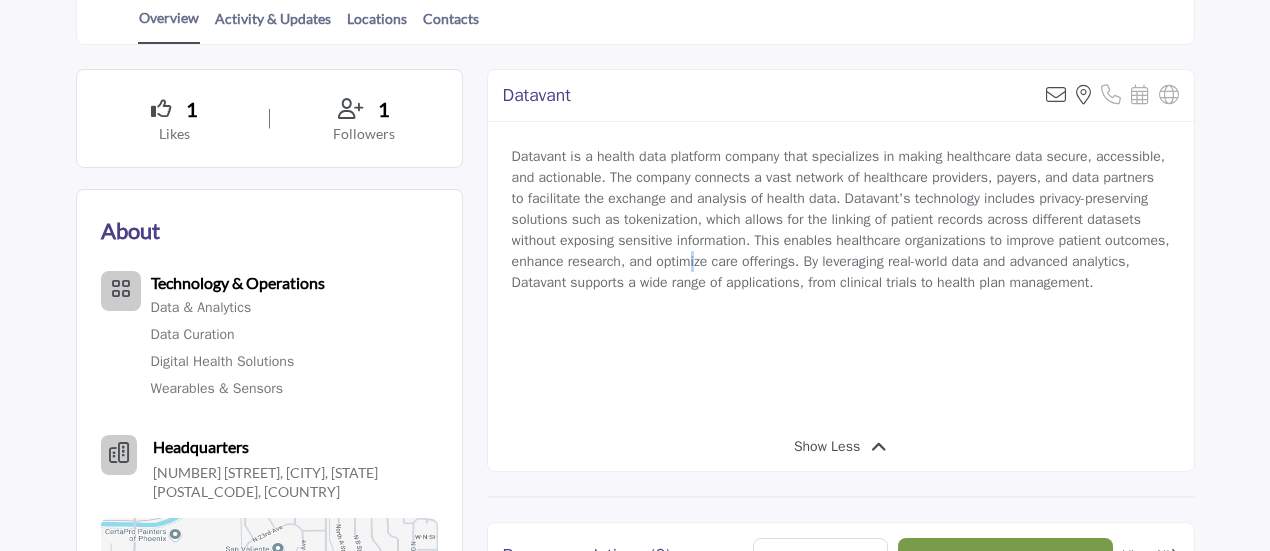 click on "Datavant is a health data platform company that specializes in making healthcare data secure, accessible, and actionable. The company connects a vast network of healthcare providers, payers, and data partners to facilitate the exchange and analysis of health data. Datavant's technology includes privacy-preserving solutions such as tokenization, which allows for the linking of patient records across different datasets without exposing sensitive information. This enables healthcare organizations to improve patient outcomes, enhance research, and optimize care offerings. By leveraging real-world data and advanced analytics, Datavant supports a wide range of applications, from clinical trials to health plan management." at bounding box center [841, 219] 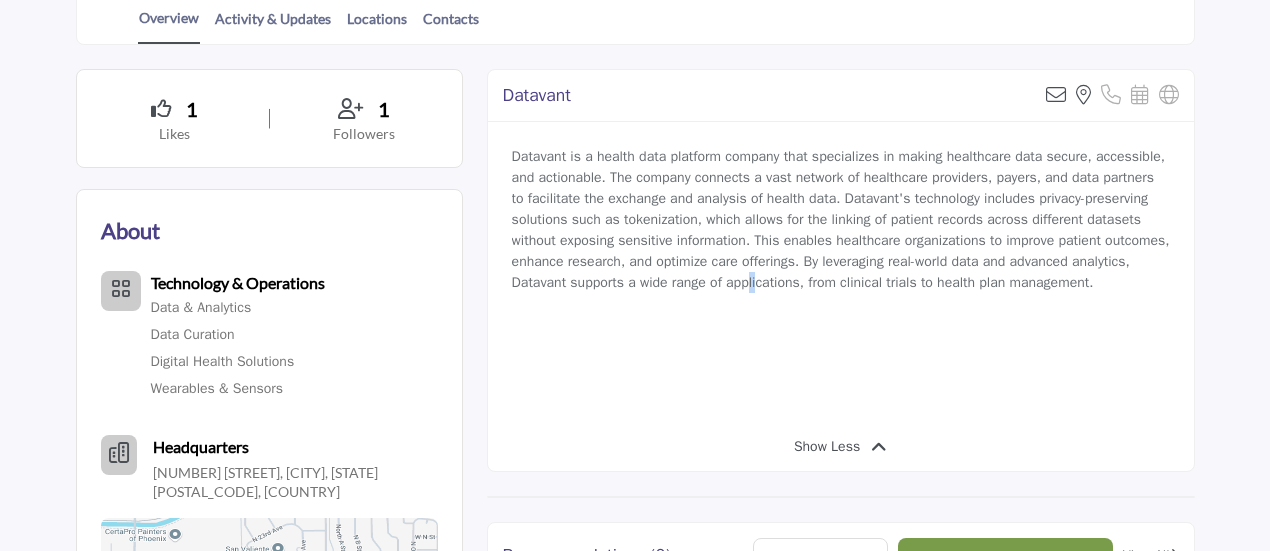 drag, startPoint x: 811, startPoint y: 280, endPoint x: 818, endPoint y: 288, distance: 10.630146 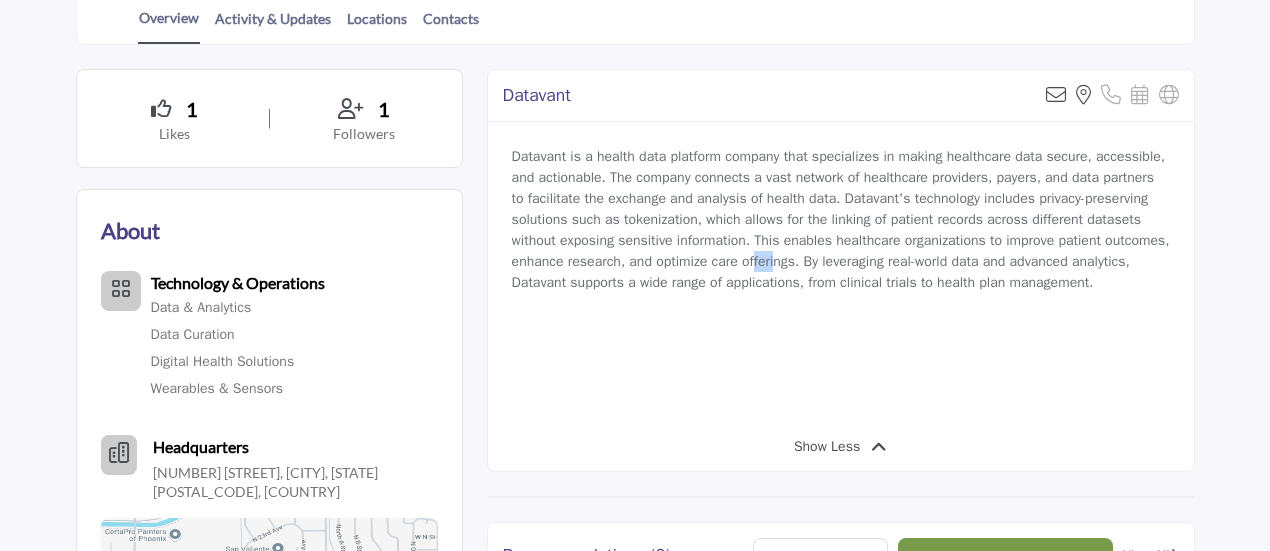 drag, startPoint x: 820, startPoint y: 262, endPoint x: 844, endPoint y: 262, distance: 24 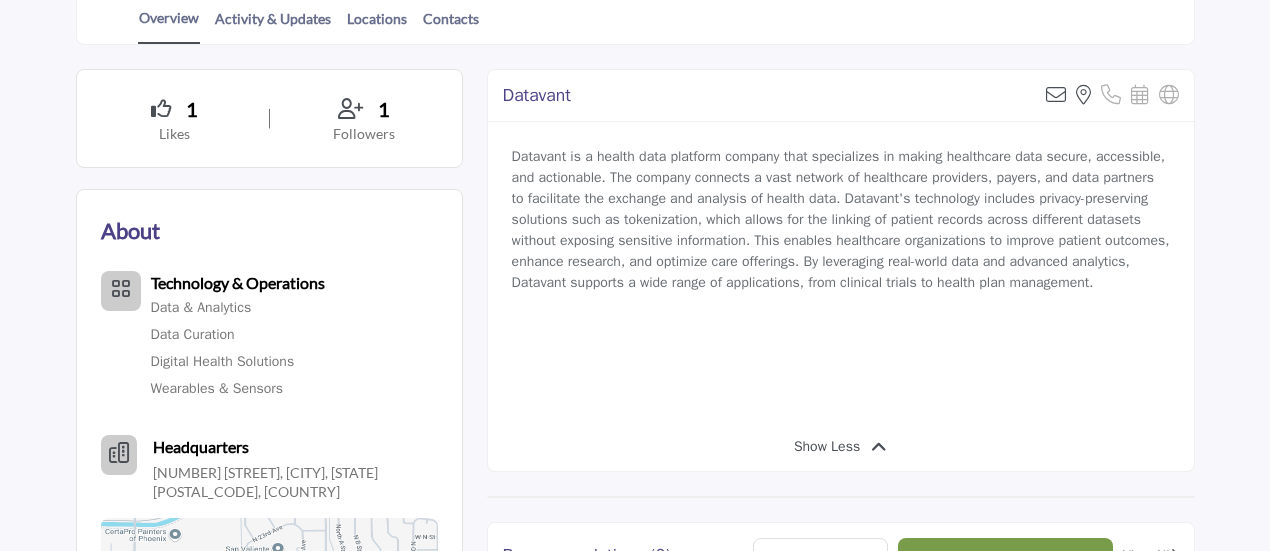 click on "Datavant is a health data platform company that specializes in making healthcare data secure, accessible, and actionable. The company connects a vast network of healthcare providers, payers, and data partners to facilitate the exchange and analysis of health data. Datavant's technology includes privacy-preserving solutions such as tokenization, which allows for the linking of patient records across different datasets without exposing sensitive information. This enables healthcare organizations to improve patient outcomes, enhance research, and optimize care offerings. By leveraging real-world data and advanced analytics, Datavant supports a wide range of applications, from clinical trials to health plan management." at bounding box center (841, 219) 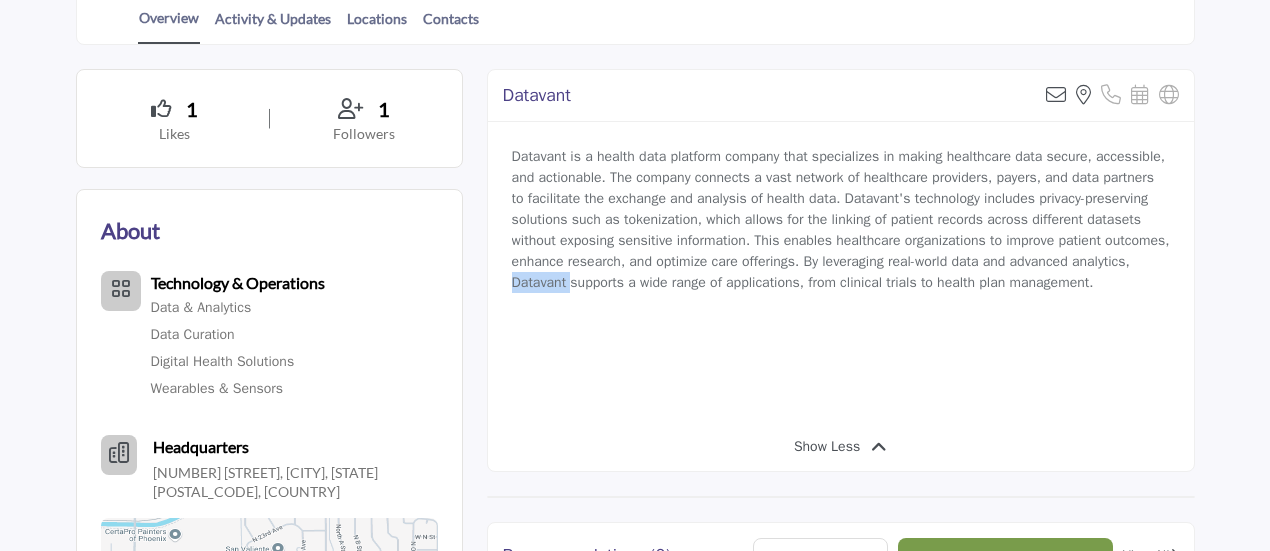 click on "Datavant is a health data platform company that specializes in making healthcare data secure, accessible, and actionable. The company connects a vast network of healthcare providers, payers, and data partners to facilitate the exchange and analysis of health data. Datavant's technology includes privacy-preserving solutions such as tokenization, which allows for the linking of patient records across different datasets without exposing sensitive information. This enables healthcare organizations to improve patient outcomes, enhance research, and optimize care offerings. By leveraging real-world data and advanced analytics, Datavant supports a wide range of applications, from clinical trials to health plan management." at bounding box center (841, 219) 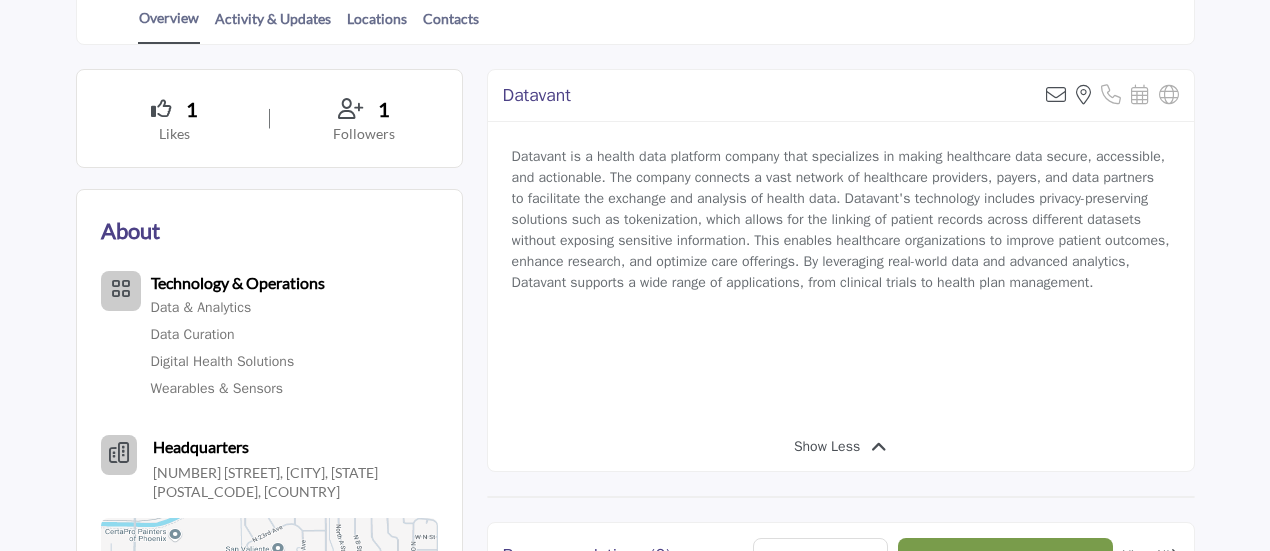 click on "About" at bounding box center (130, 230) 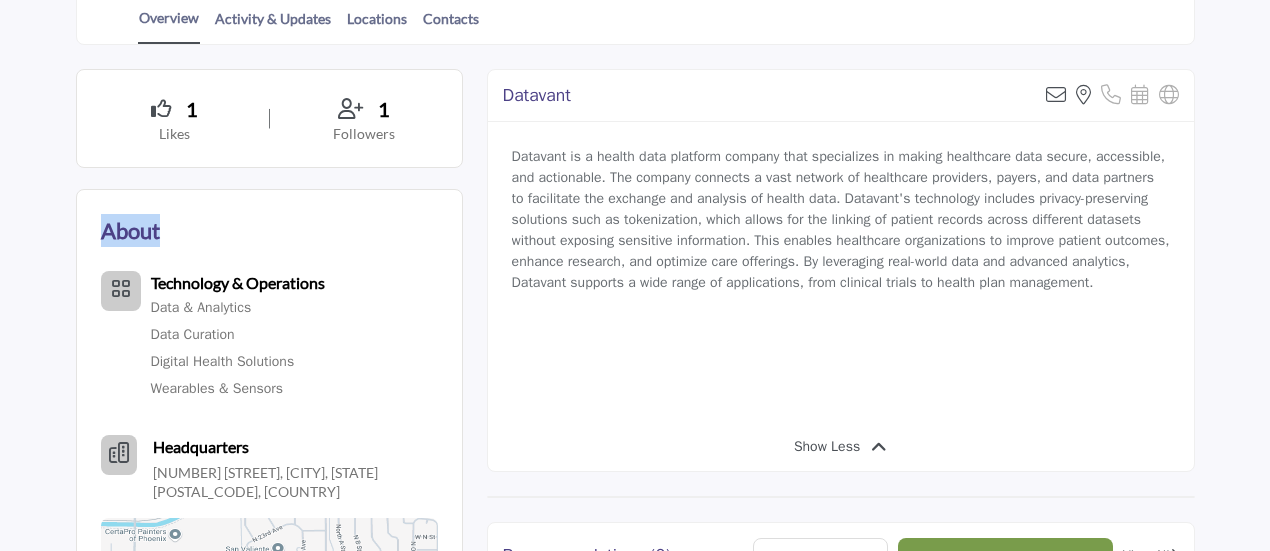 drag, startPoint x: 154, startPoint y: 227, endPoint x: 120, endPoint y: 227, distance: 34 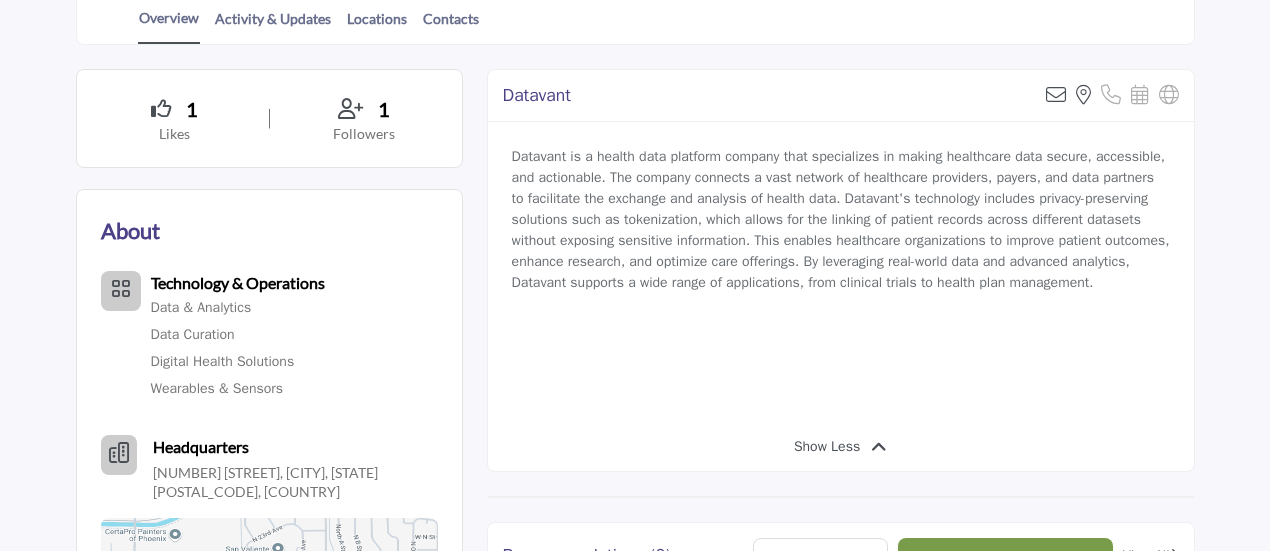 click on "Datavant is a health data platform company that specializes in making healthcare data secure, accessible, and actionable. The company connects a vast network of healthcare providers, payers, and data partners to facilitate the exchange and analysis of health data. Datavant's technology includes privacy-preserving solutions such as tokenization, which allows for the linking of patient records across different datasets without exposing sensitive information. This enables healthcare organizations to improve patient outcomes, enhance research, and optimize care offerings. By leveraging real-world data and advanced analytics, Datavant supports a wide range of applications, from clinical trials to health plan management." at bounding box center [841, 219] 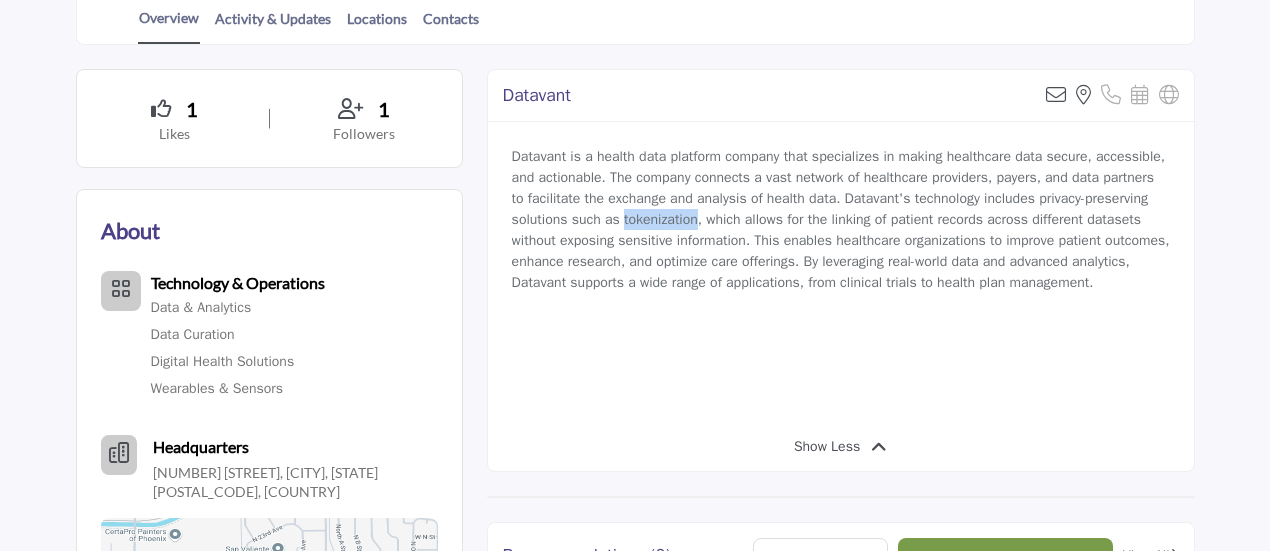 click on "Datavant is a health data platform company that specializes in making healthcare data secure, accessible, and actionable. The company connects a vast network of healthcare providers, payers, and data partners to facilitate the exchange and analysis of health data. Datavant's technology includes privacy-preserving solutions such as tokenization, which allows for the linking of patient records across different datasets without exposing sensitive information. This enables healthcare organizations to improve patient outcomes, enhance research, and optimize care offerings. By leveraging real-world data and advanced analytics, Datavant supports a wide range of applications, from clinical trials to health plan management." at bounding box center (841, 219) 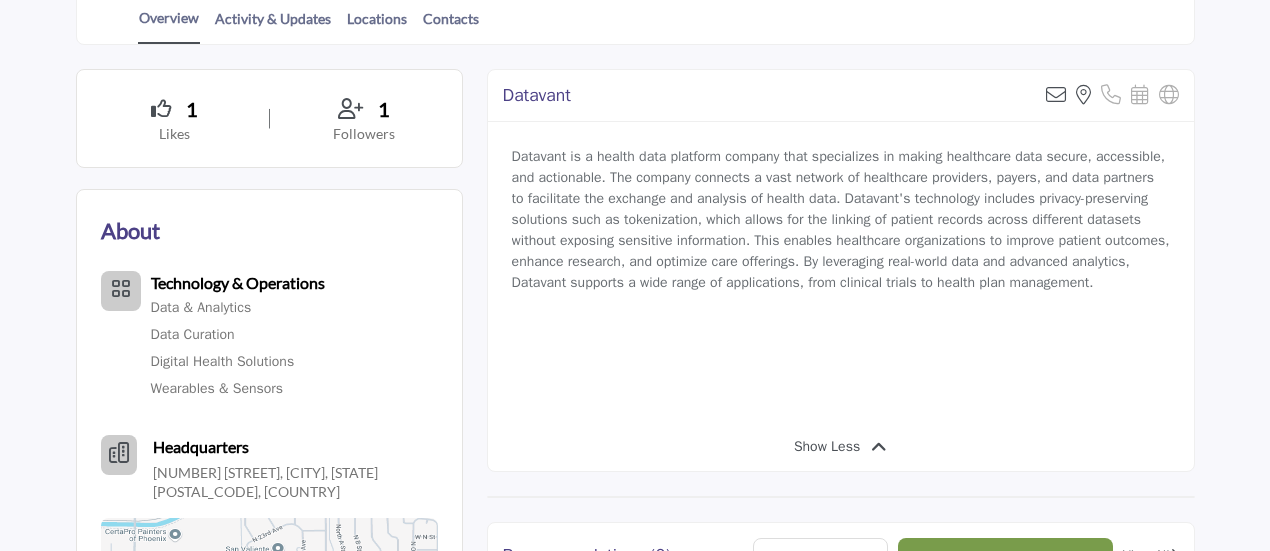 click on "Datavant is a health data platform company that specializes in making healthcare data secure, accessible, and actionable. The company connects a vast network of healthcare providers, payers, and data partners to facilitate the exchange and analysis of health data. Datavant's technology includes privacy-preserving solutions such as tokenization, which allows for the linking of patient records across different datasets without exposing sensitive information. This enables healthcare organizations to improve patient outcomes, enhance research, and optimize care offerings. By leveraging real-world data and advanced analytics, Datavant supports a wide range of applications, from clinical trials to health plan management." at bounding box center (841, 219) 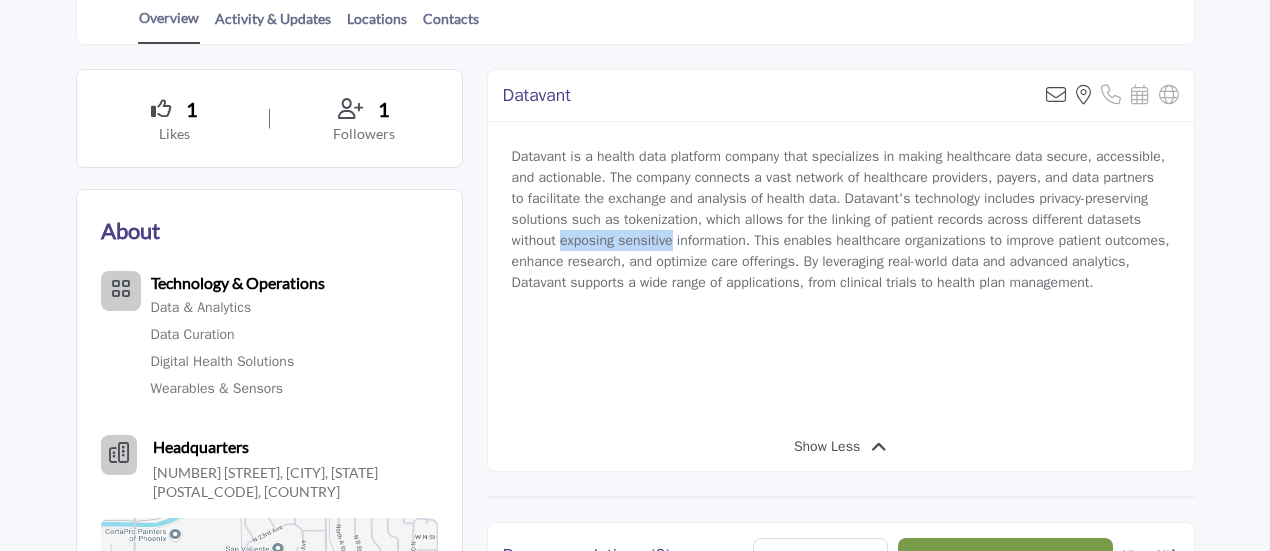 drag, startPoint x: 651, startPoint y: 237, endPoint x: 612, endPoint y: 237, distance: 39 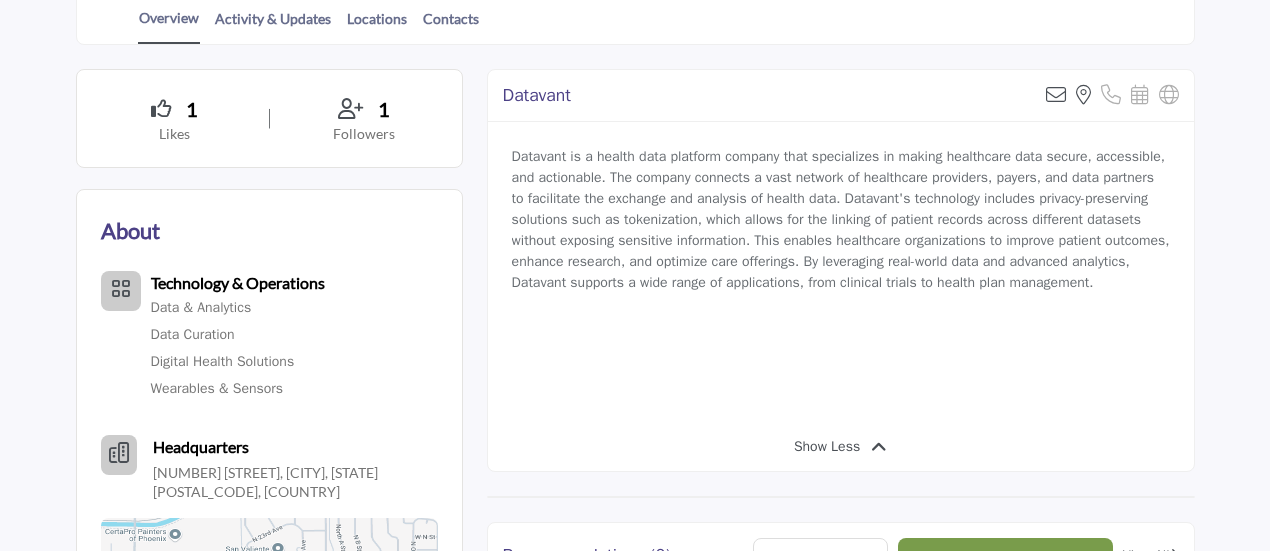 click on "Datavant is a health data platform company that specializes in making healthcare data secure, accessible, and actionable. The company connects a vast network of healthcare providers, payers, and data partners to facilitate the exchange and analysis of health data. Datavant's technology includes privacy-preserving solutions such as tokenization, which allows for the linking of patient records across different datasets without exposing sensitive information. This enables healthcare organizations to improve patient outcomes, enhance research, and optimize care offerings. By leveraging real-world data and advanced analytics, Datavant supports a wide range of applications, from clinical trials to health plan management." at bounding box center (841, 219) 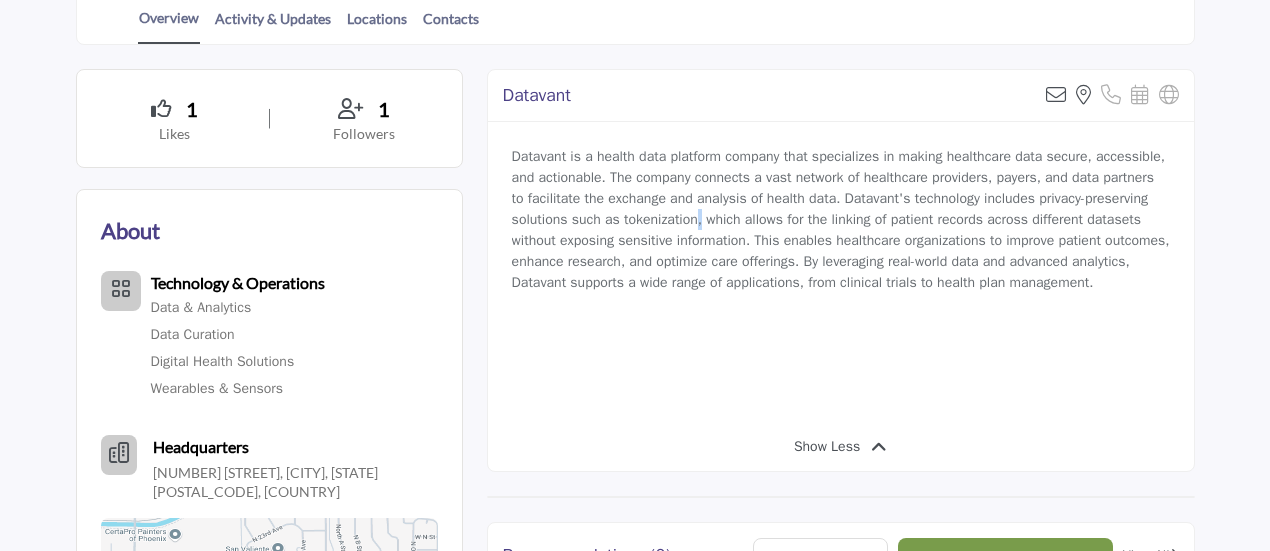 click on "Datavant is a health data platform company that specializes in making healthcare data secure, accessible, and actionable. The company connects a vast network of healthcare providers, payers, and data partners to facilitate the exchange and analysis of health data. Datavant's technology includes privacy-preserving solutions such as tokenization, which allows for the linking of patient records across different datasets without exposing sensitive information. This enables healthcare organizations to improve patient outcomes, enhance research, and optimize care offerings. By leveraging real-world data and advanced analytics, Datavant supports a wide range of applications, from clinical trials to health plan management." at bounding box center (841, 219) 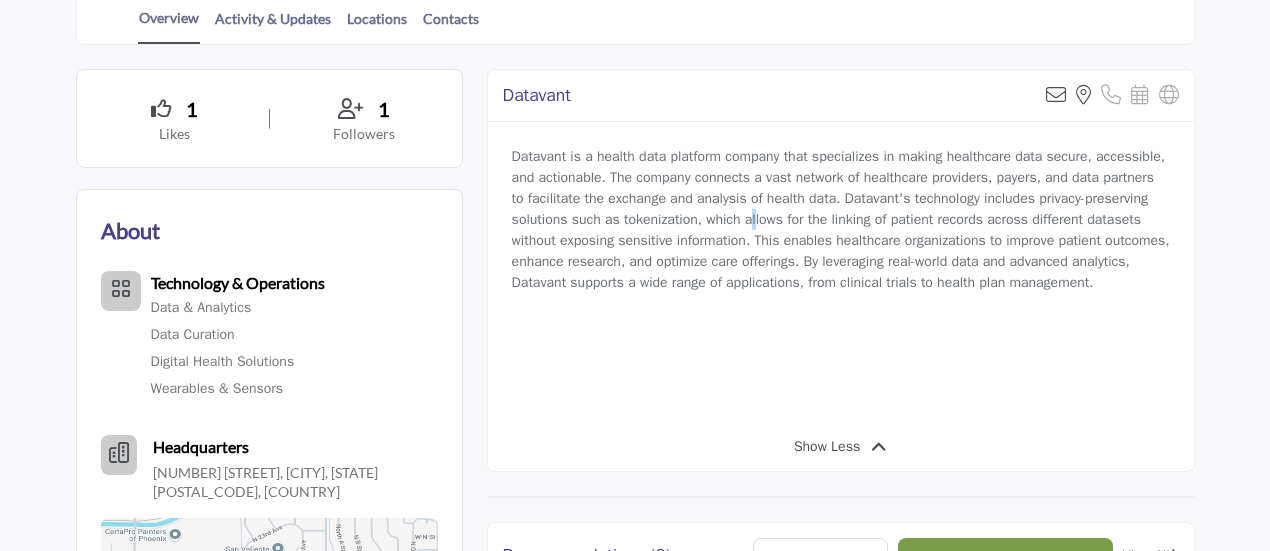 click on "Datavant is a health data platform company that specializes in making healthcare data secure, accessible, and actionable. The company connects a vast network of healthcare providers, payers, and data partners to facilitate the exchange and analysis of health data. Datavant's technology includes privacy-preserving solutions such as tokenization, which allows for the linking of patient records across different datasets without exposing sensitive information. This enables healthcare organizations to improve patient outcomes, enhance research, and optimize care offerings. By leveraging real-world data and advanced analytics, Datavant supports a wide range of applications, from clinical trials to health plan management." at bounding box center (841, 219) 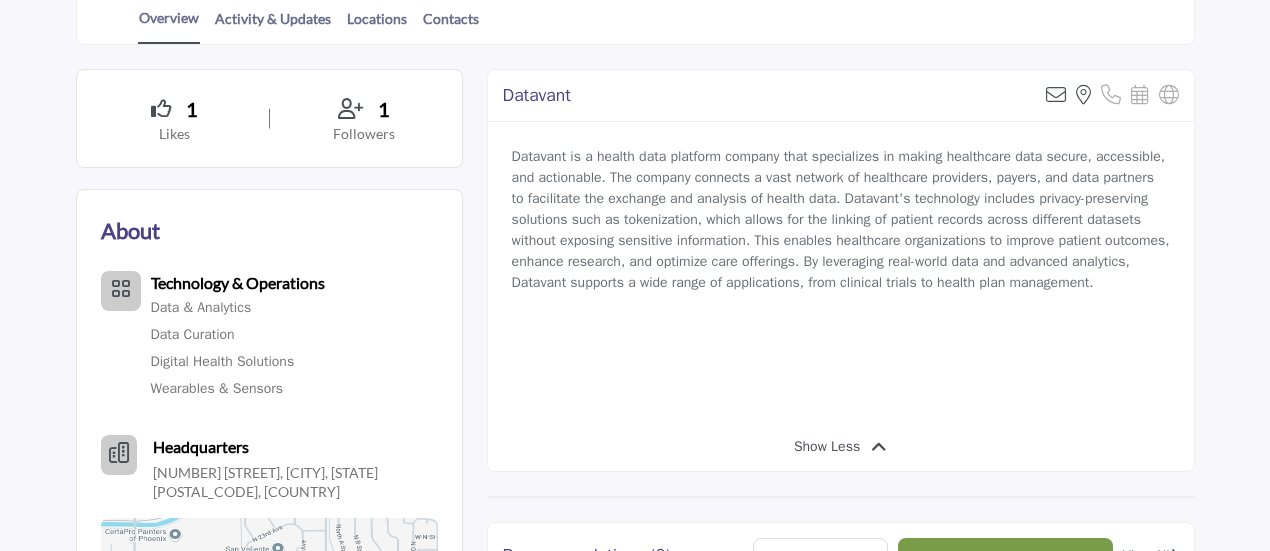 click on "Datavant is a health data platform company that specializes in making healthcare data secure, accessible, and actionable. The company connects a vast network of healthcare providers, payers, and data partners to facilitate the exchange and analysis of health data. Datavant's technology includes privacy-preserving solutions such as tokenization, which allows for the linking of patient records across different datasets without exposing sensitive information. This enables healthcare organizations to improve patient outcomes, enhance research, and optimize care offerings. By leveraging real-world data and advanced analytics, Datavant supports a wide range of applications, from clinical trials to health plan management." at bounding box center (841, 219) 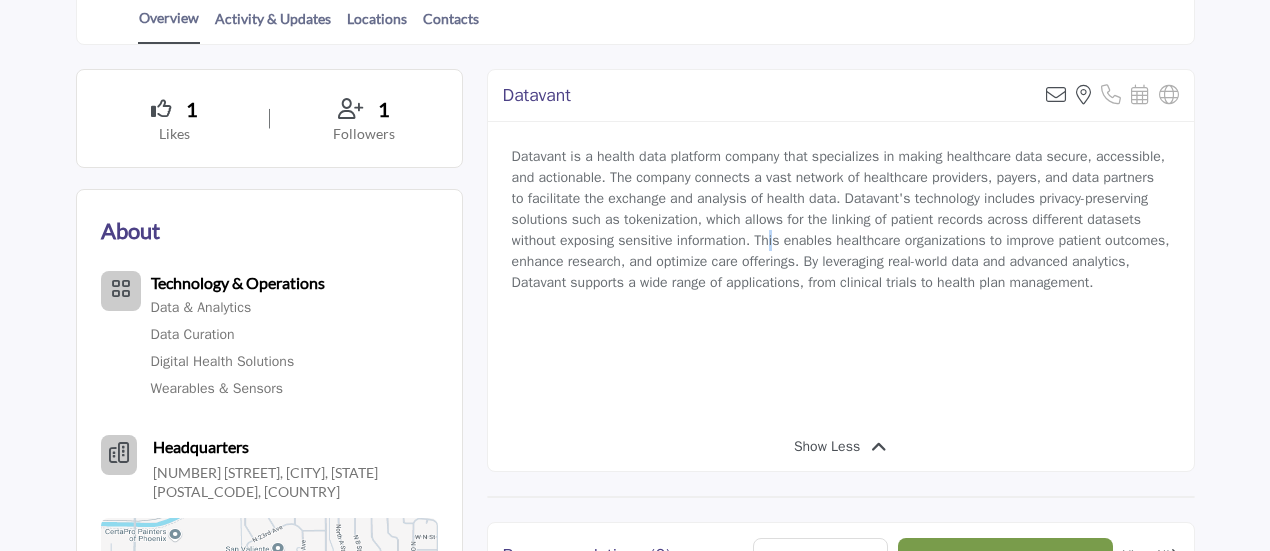 click on "Datavant is a health data platform company that specializes in making healthcare data secure, accessible, and actionable. The company connects a vast network of healthcare providers, payers, and data partners to facilitate the exchange and analysis of health data. Datavant's technology includes privacy-preserving solutions such as tokenization, which allows for the linking of patient records across different datasets without exposing sensitive information. This enables healthcare organizations to improve patient outcomes, enhance research, and optimize care offerings. By leveraging real-world data and advanced analytics, Datavant supports a wide range of applications, from clinical trials to health plan management." at bounding box center [841, 219] 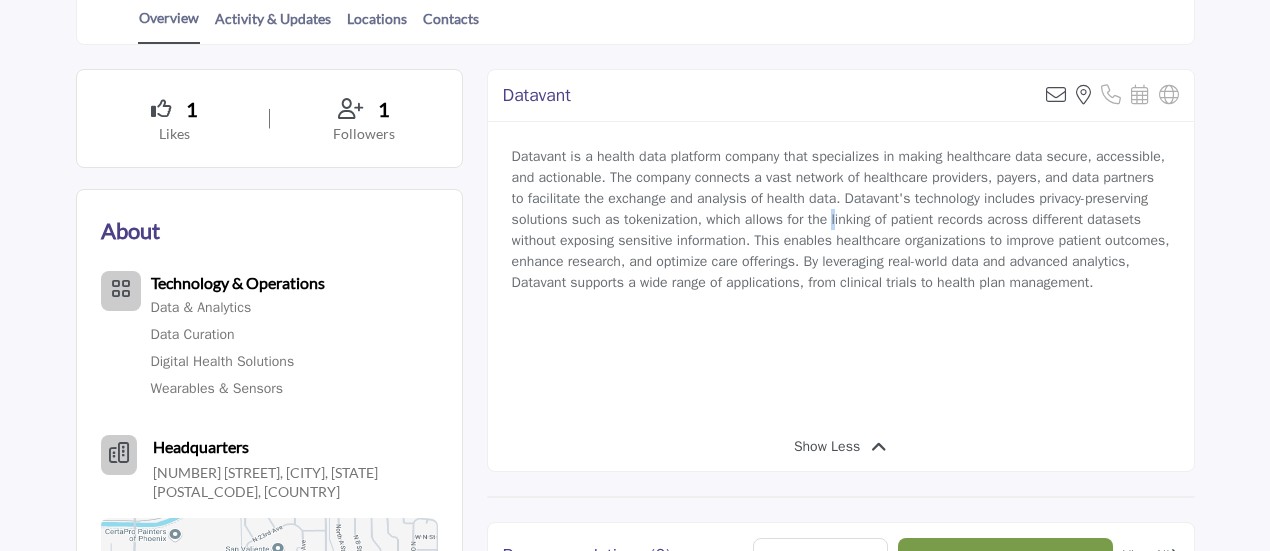 click on "Datavant is a health data platform company that specializes in making healthcare data secure, accessible, and actionable. The company connects a vast network of healthcare providers, payers, and data partners to facilitate the exchange and analysis of health data. Datavant's technology includes privacy-preserving solutions such as tokenization, which allows for the linking of patient records across different datasets without exposing sensitive information. This enables healthcare organizations to improve patient outcomes, enhance research, and optimize care offerings. By leveraging real-world data and advanced analytics, Datavant supports a wide range of applications, from clinical trials to health plan management." at bounding box center (841, 219) 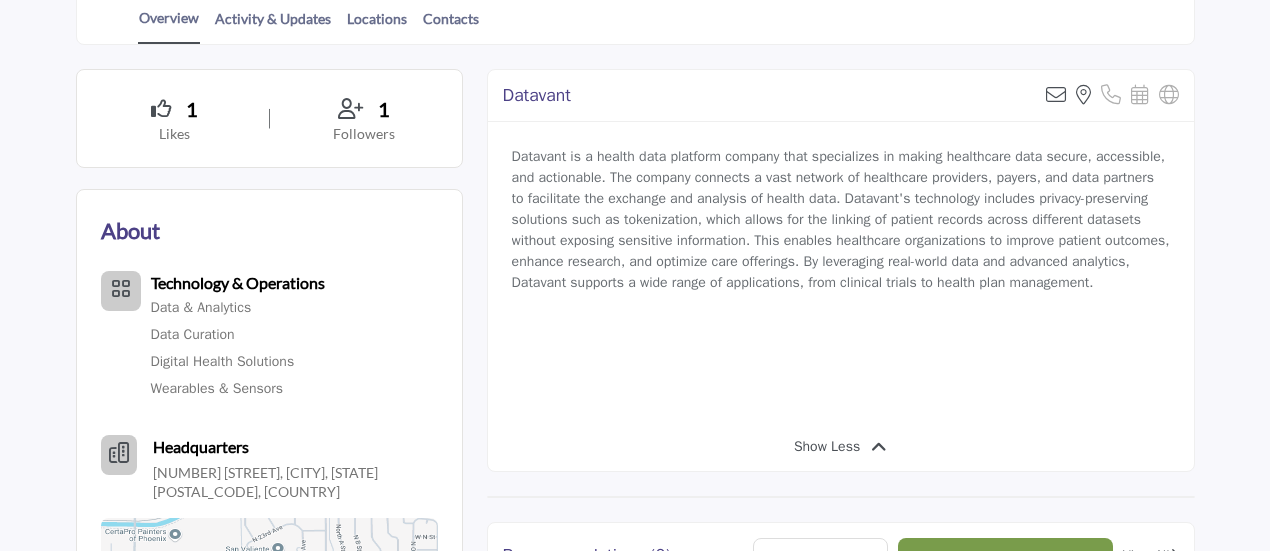 click on "Datavant is a health data platform company that specializes in making healthcare data secure, accessible, and actionable. The company connects a vast network of healthcare providers, payers, and data partners to facilitate the exchange and analysis of health data. Datavant's technology includes privacy-preserving solutions such as tokenization, which allows for the linking of patient records across different datasets without exposing sensitive information. This enables healthcare organizations to improve patient outcomes, enhance research, and optimize care offerings. By leveraging real-world data and advanced analytics, Datavant supports a wide range of applications, from clinical trials to health plan management." at bounding box center (841, 219) 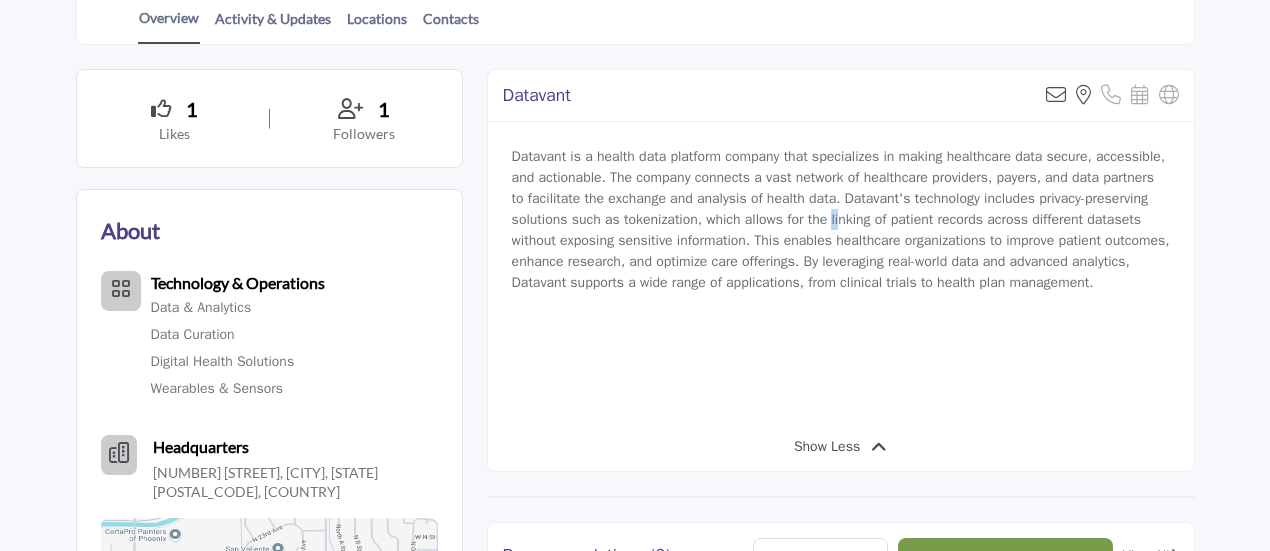 click on "Datavant is a health data platform company that specializes in making healthcare data secure, accessible, and actionable. The company connects a vast network of healthcare providers, payers, and data partners to facilitate the exchange and analysis of health data. Datavant's technology includes privacy-preserving solutions such as tokenization, which allows for the linking of patient records across different datasets without exposing sensitive information. This enables healthcare organizations to improve patient outcomes, enhance research, and optimize care offerings. By leveraging real-world data and advanced analytics, Datavant supports a wide range of applications, from clinical trials to health plan management." at bounding box center (841, 219) 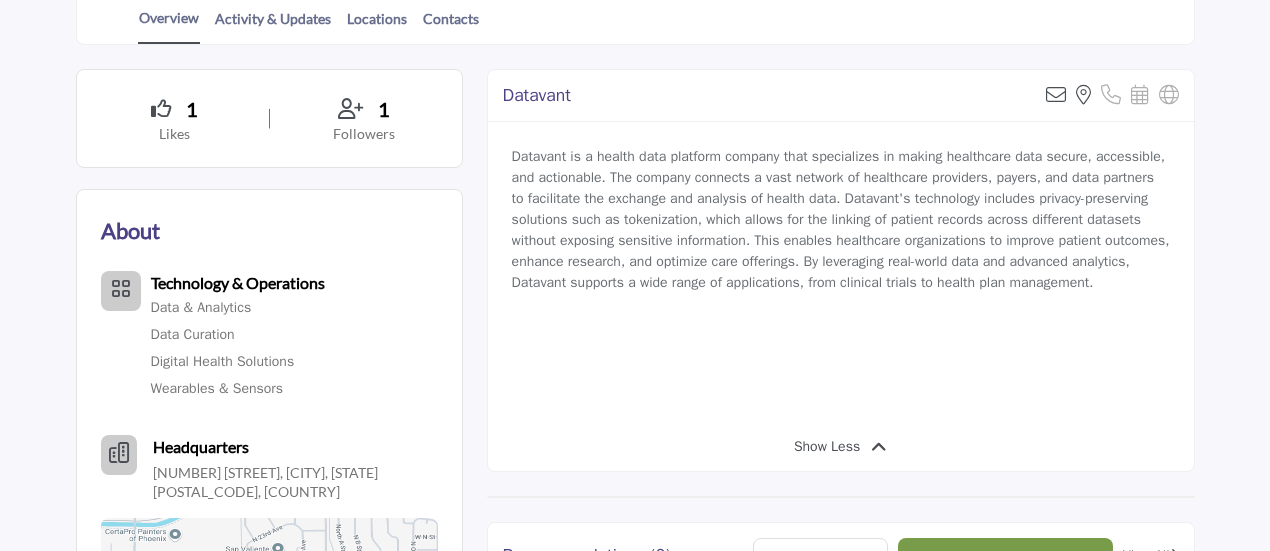 click on "Datavant is a health data platform company that specializes in making healthcare data secure, accessible, and actionable. The company connects a vast network of healthcare providers, payers, and data partners to facilitate the exchange and analysis of health data. Datavant's technology includes privacy-preserving solutions such as tokenization, which allows for the linking of patient records across different datasets without exposing sensitive information. This enables healthcare organizations to improve patient outcomes, enhance research, and optimize care offerings. By leveraging real-world data and advanced analytics, Datavant supports a wide range of applications, from clinical trials to health plan management." at bounding box center (841, 219) 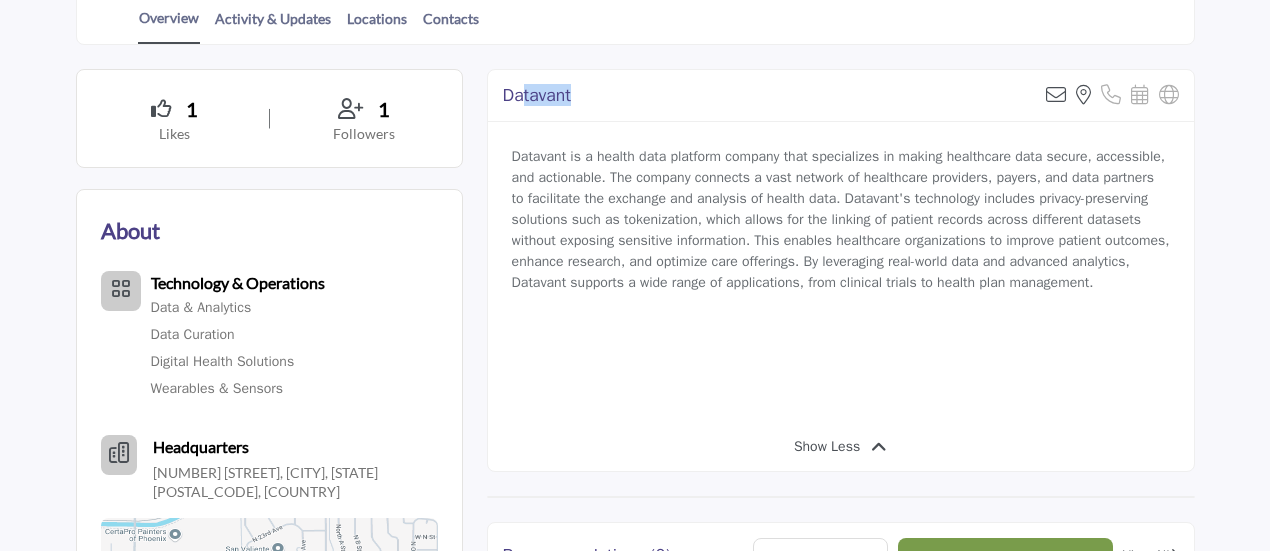 drag, startPoint x: 564, startPoint y: 103, endPoint x: 652, endPoint y: 105, distance: 88.02273 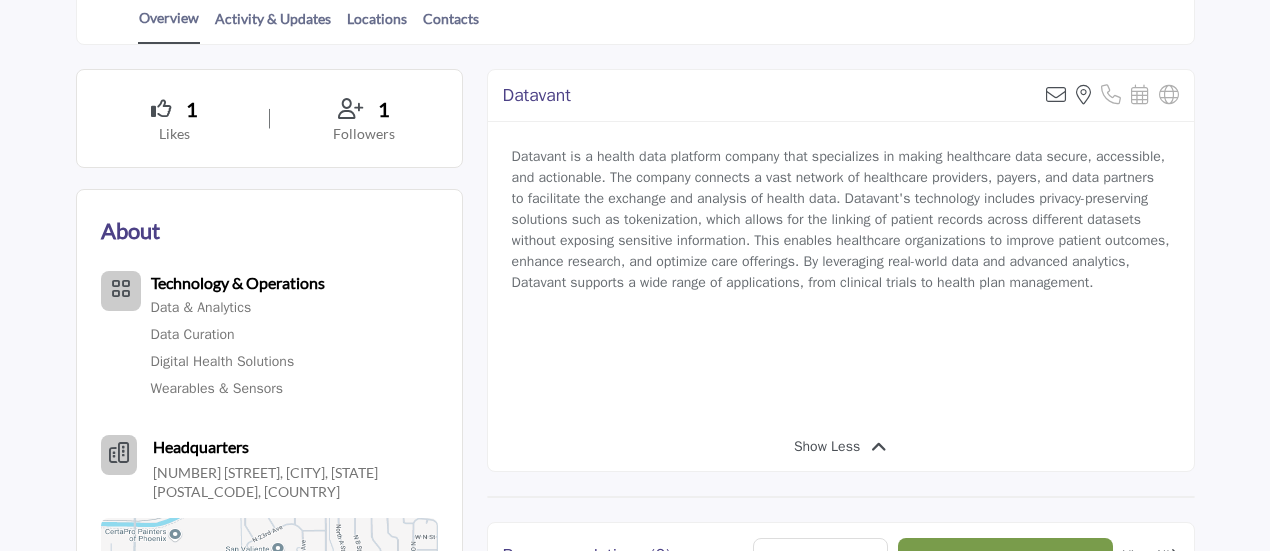 click on "Datavant" at bounding box center (537, 95) 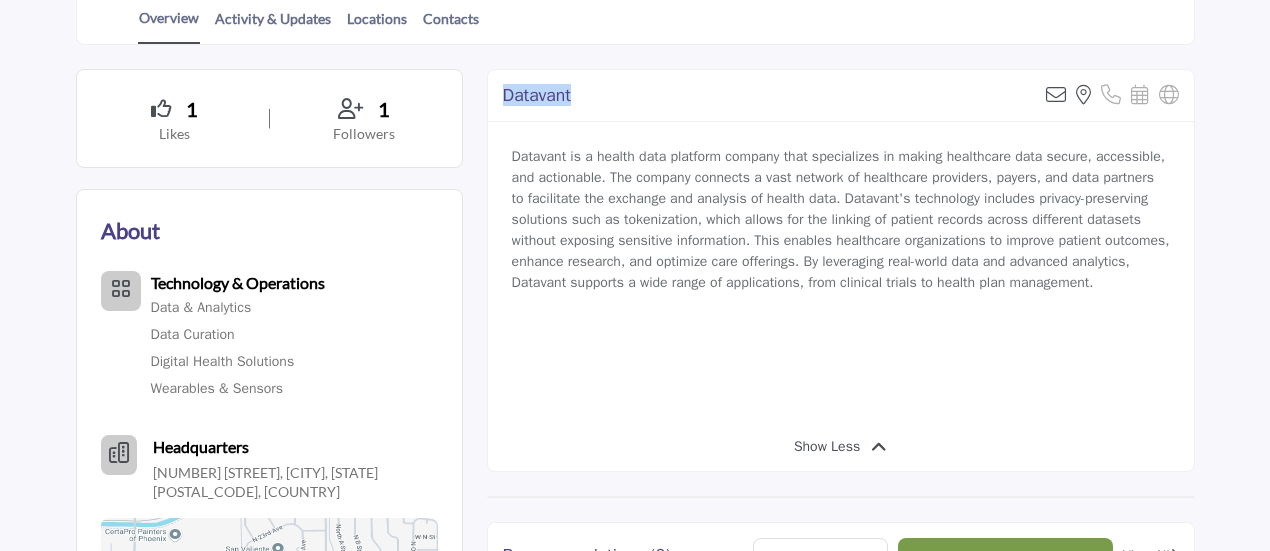 click on "Datavant" at bounding box center (537, 95) 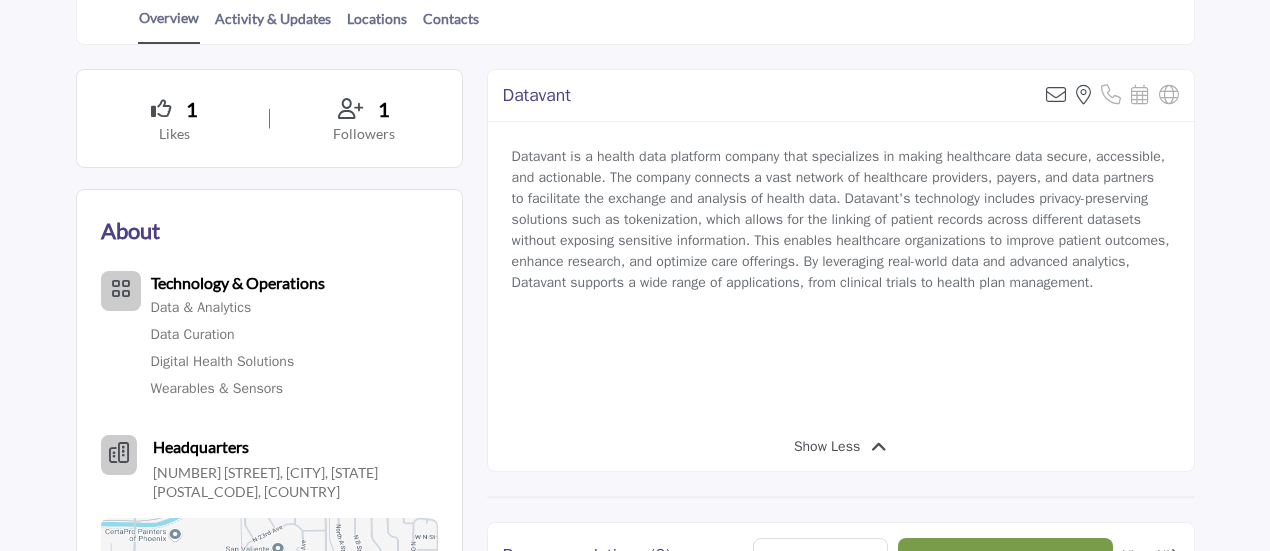 drag, startPoint x: 596, startPoint y: 195, endPoint x: 445, endPoint y: 127, distance: 165.60495 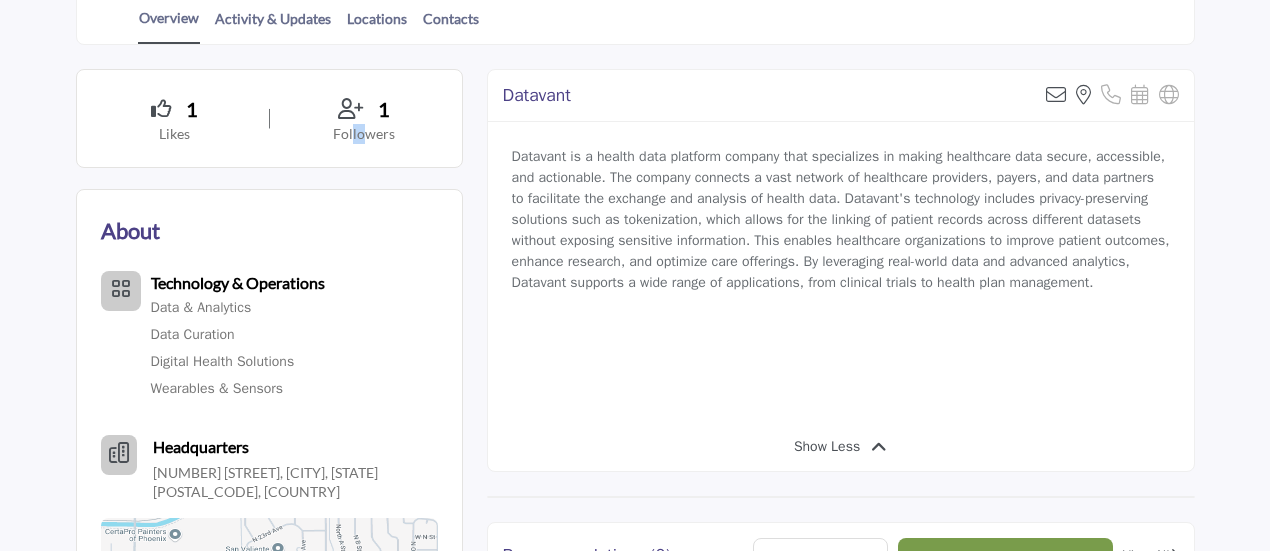 click on "1
Likes
1
Followers" at bounding box center [269, 119] 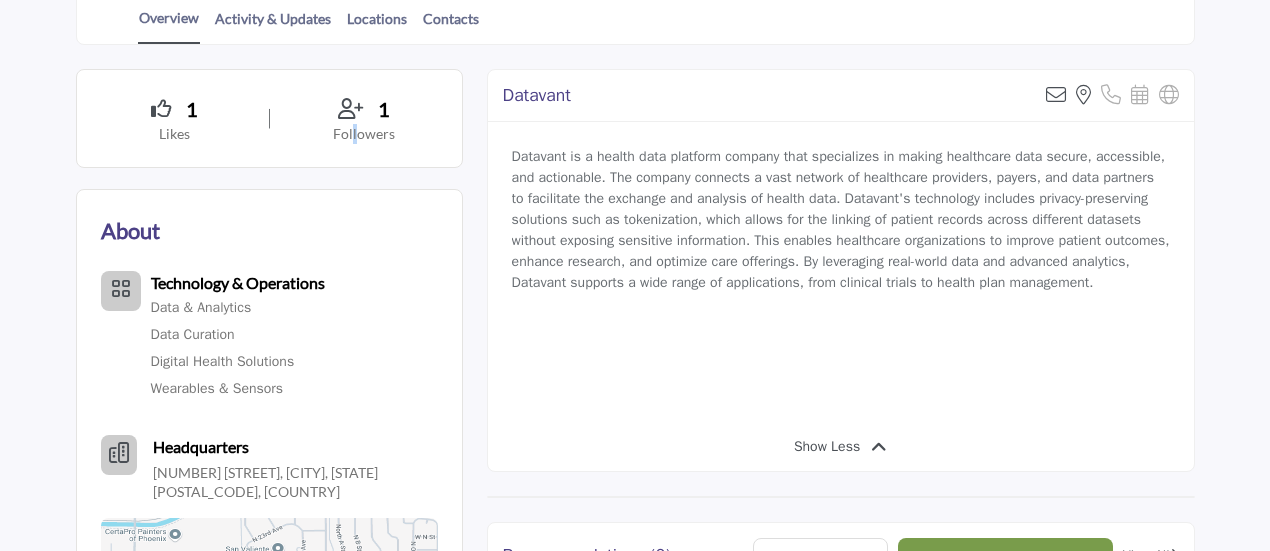 click on "1
Likes
1
Followers" at bounding box center [269, 119] 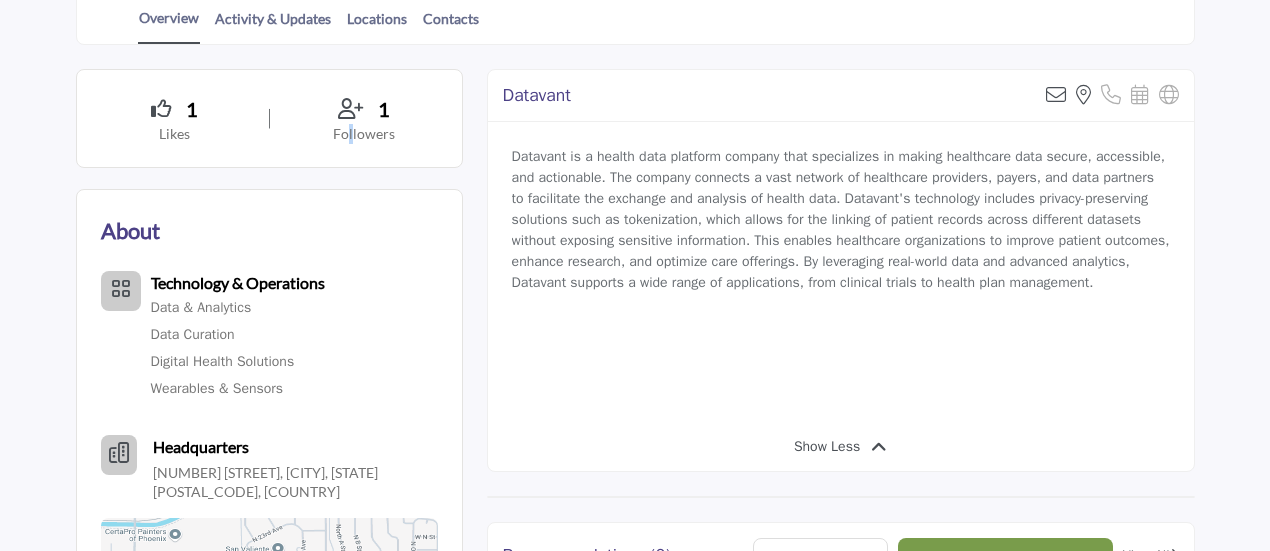click on "1
Likes
1
Followers" at bounding box center (269, 119) 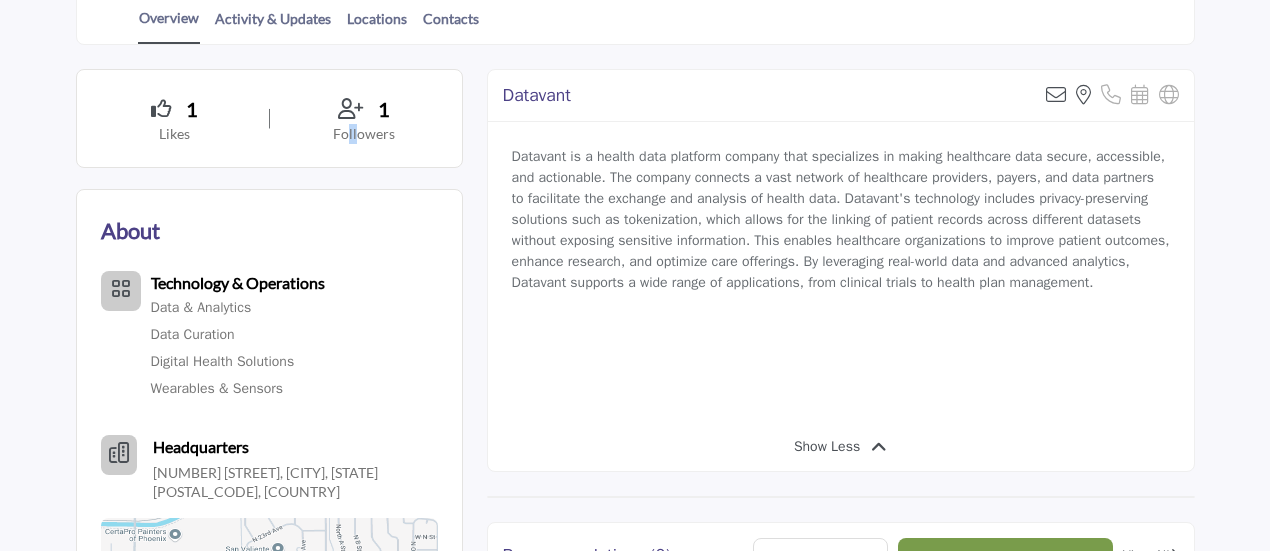 click on "1
Likes
1
Followers" at bounding box center [269, 119] 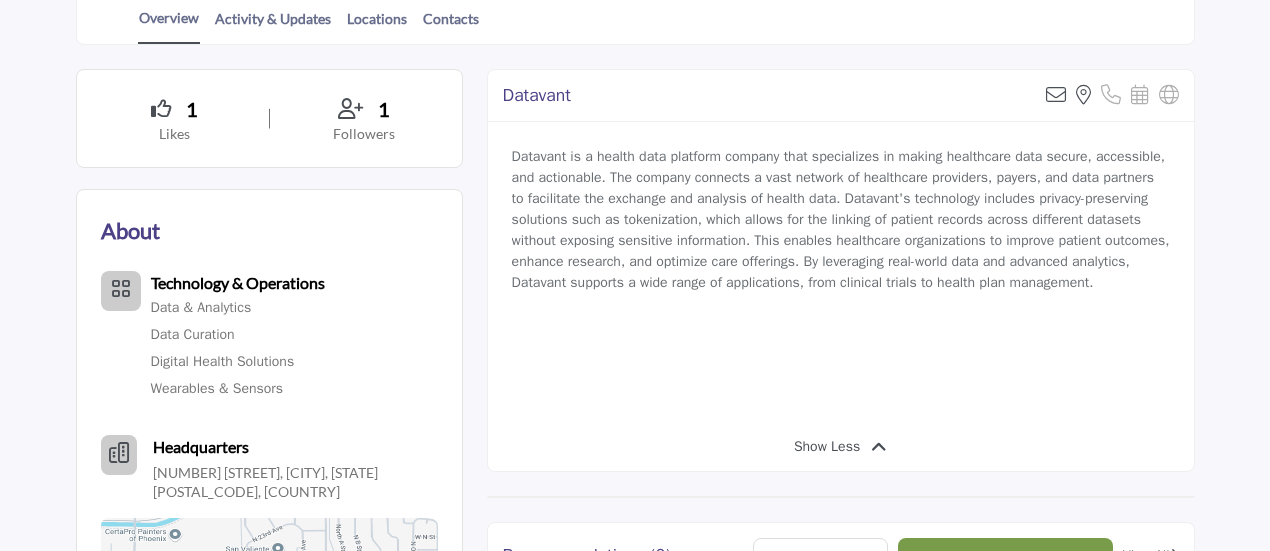 click on "1
Likes
1
Followers" at bounding box center [269, 119] 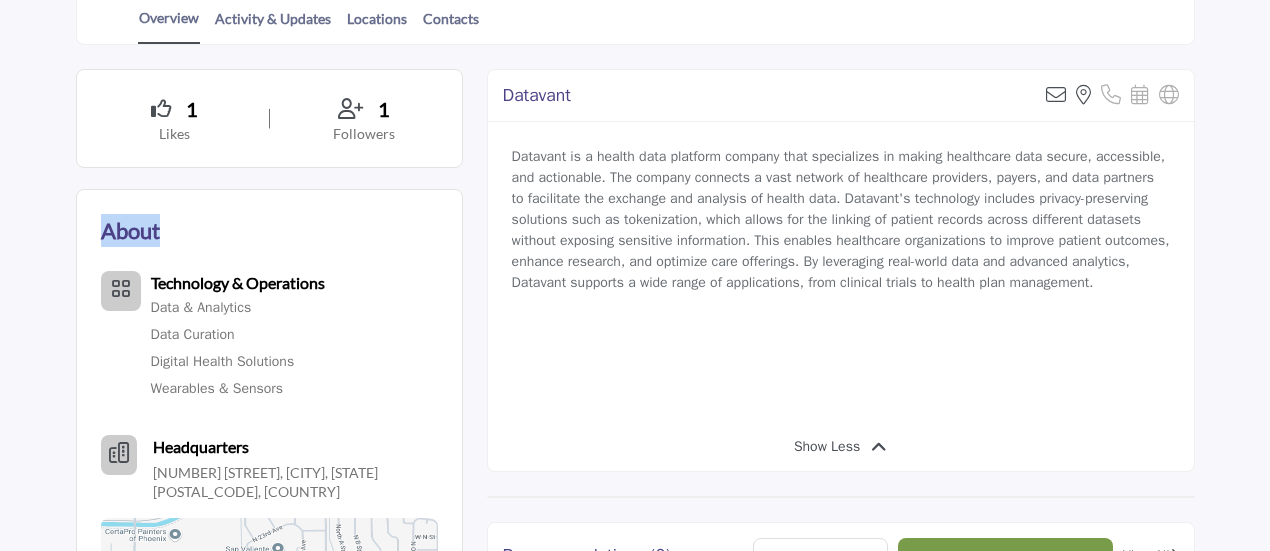 click on "About" at bounding box center (130, 230) 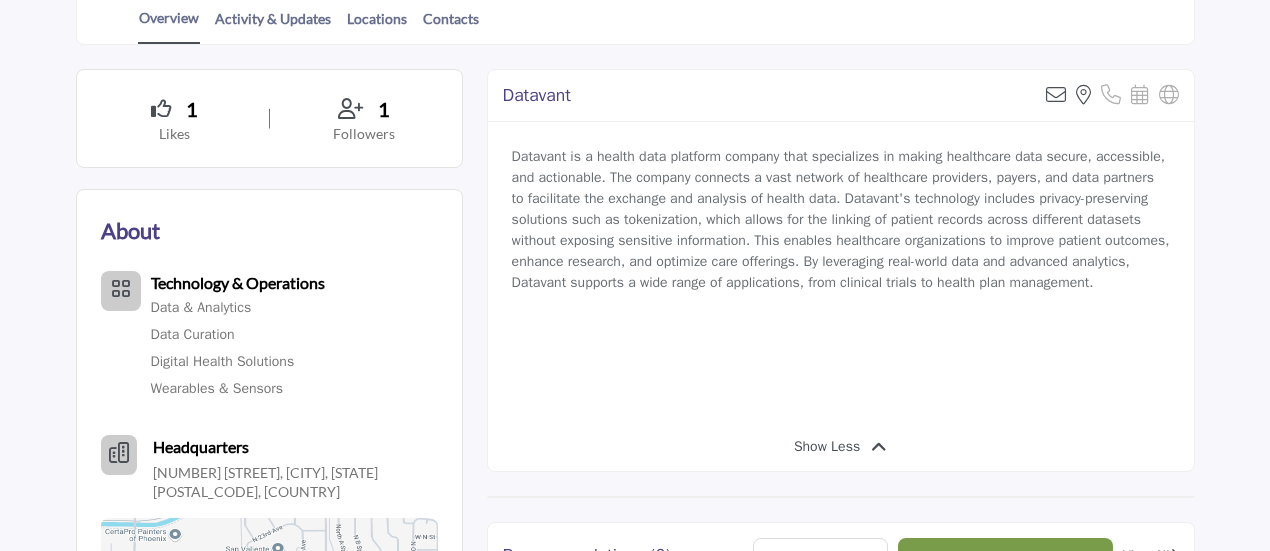 drag, startPoint x: 266, startPoint y: 241, endPoint x: 173, endPoint y: 227, distance: 94.04786 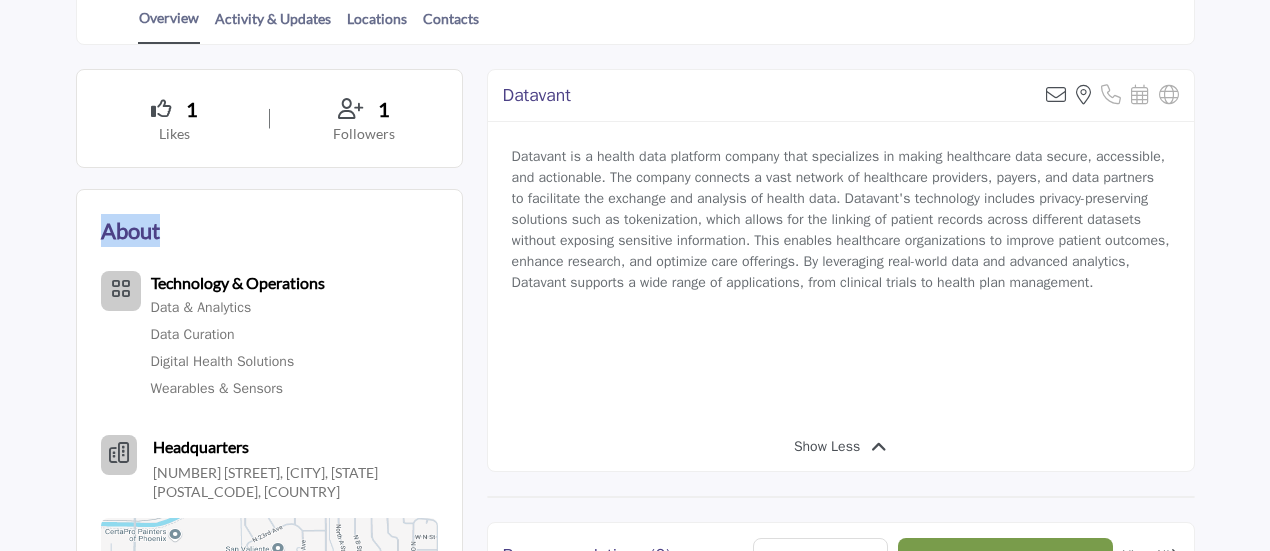 click on "About" at bounding box center (130, 230) 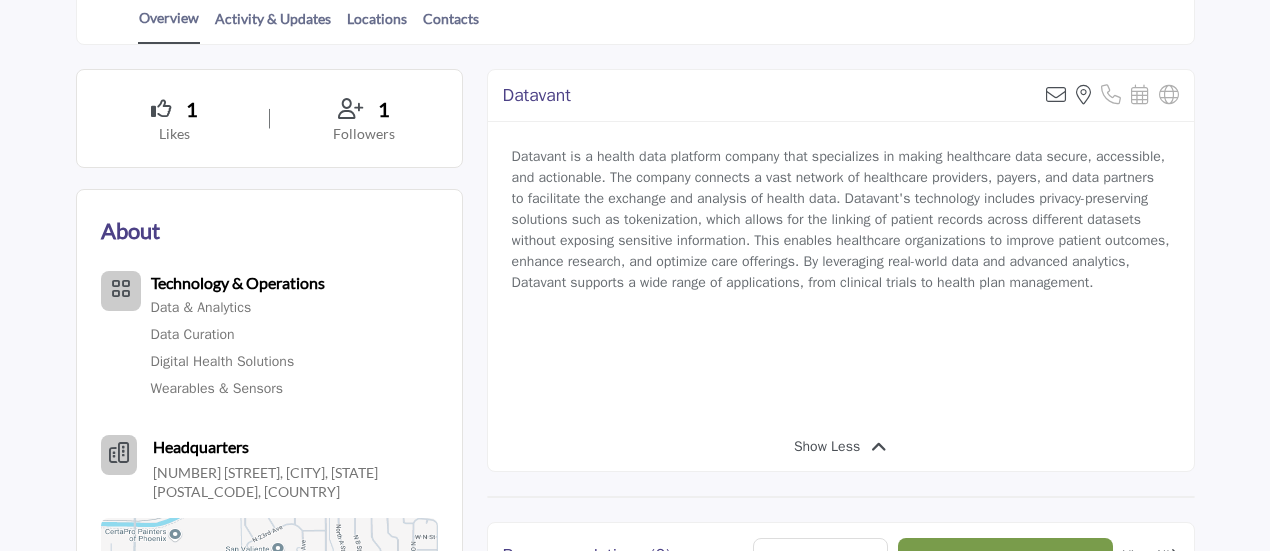 click on "Datavant is a health data platform company that specializes in making healthcare data secure, accessible, and actionable. The company connects a vast network of healthcare providers, payers, and data partners to facilitate the exchange and analysis of health data. Datavant's technology includes privacy-preserving solutions such as tokenization, which allows for the linking of patient records across different datasets without exposing sensitive information. This enables healthcare organizations to improve patient outcomes, enhance research, and optimize care offerings. By leveraging real-world data and advanced analytics, Datavant supports a wide range of applications, from clinical trials to health plan management." at bounding box center [841, 219] 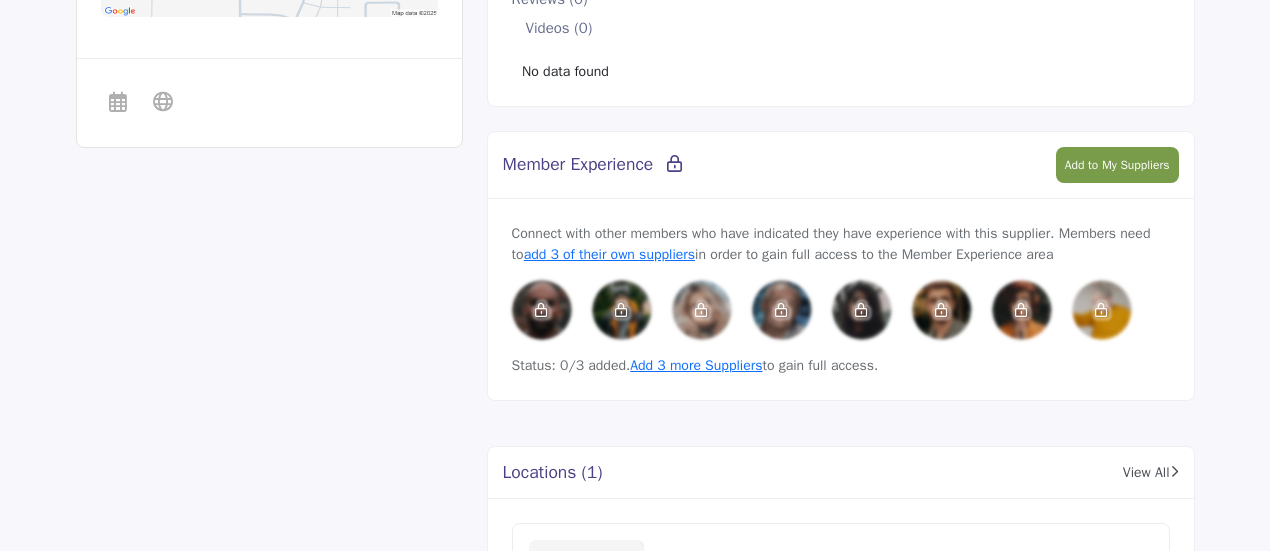 scroll, scrollTop: 1200, scrollLeft: 0, axis: vertical 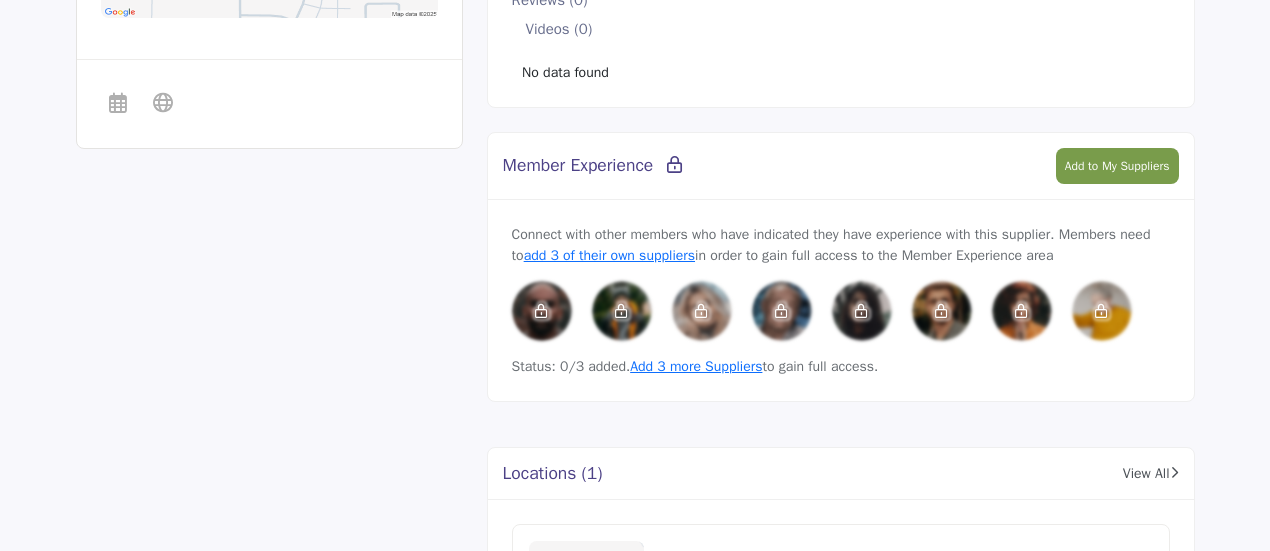drag, startPoint x: 506, startPoint y: 221, endPoint x: 774, endPoint y: 359, distance: 301.4432 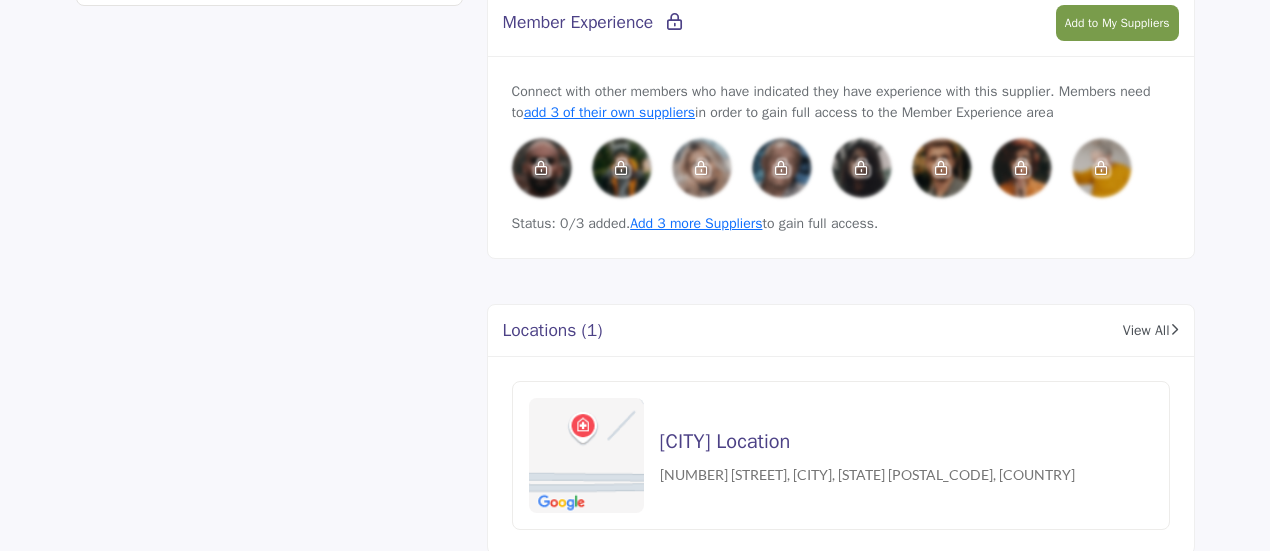 scroll, scrollTop: 1600, scrollLeft: 0, axis: vertical 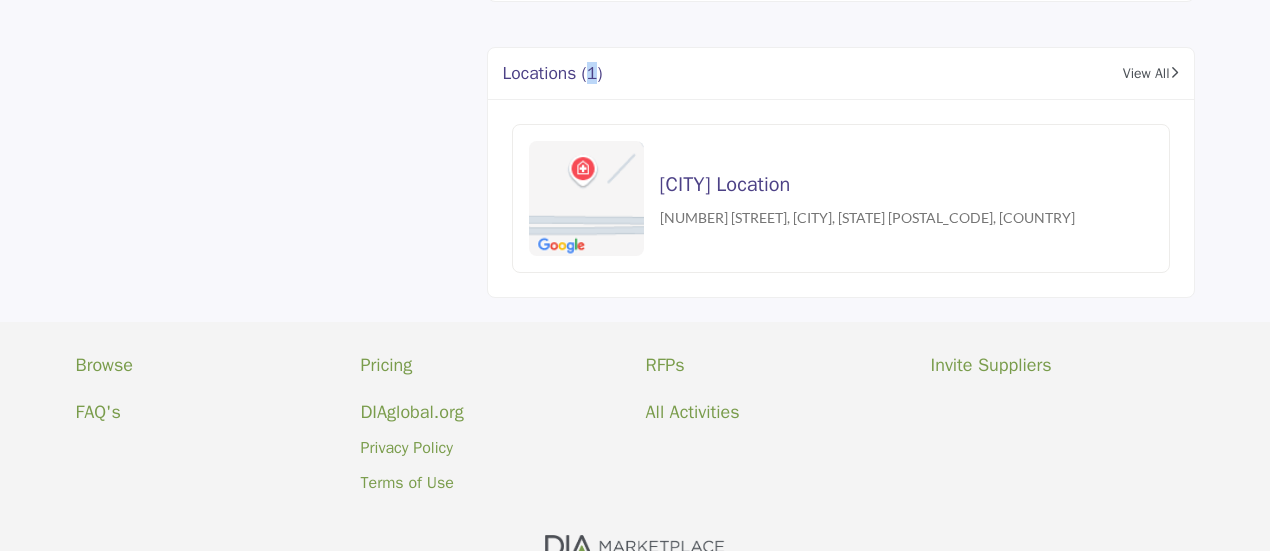 click on "Locations (1)" at bounding box center (553, 73) 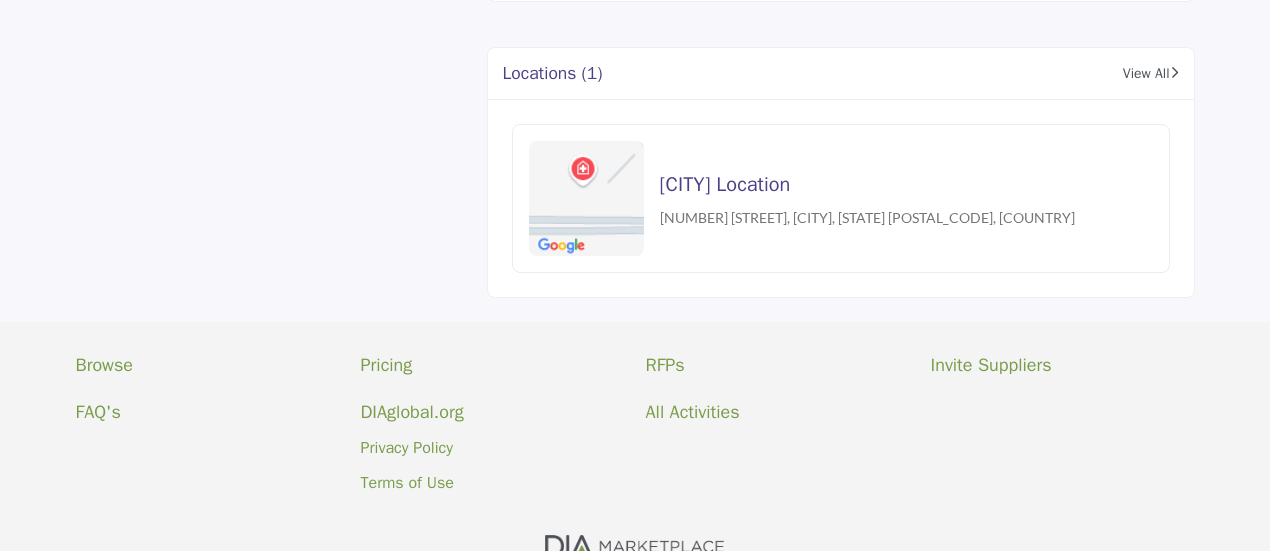 drag, startPoint x: 662, startPoint y: 70, endPoint x: 621, endPoint y: 74, distance: 41.19466 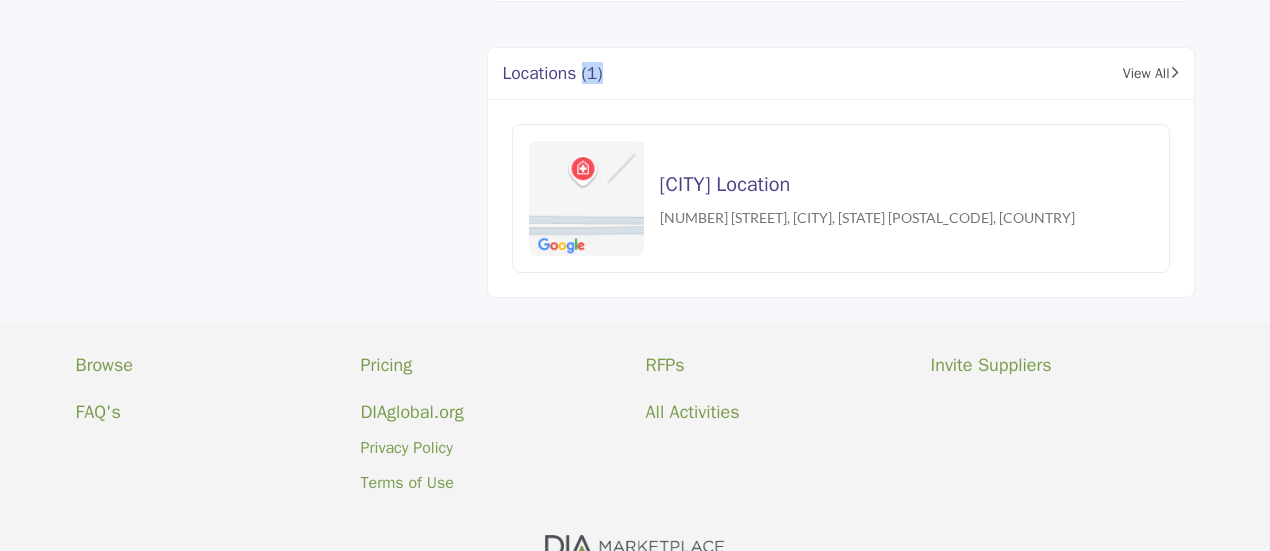 drag, startPoint x: 591, startPoint y: 75, endPoint x: 603, endPoint y: 75, distance: 12 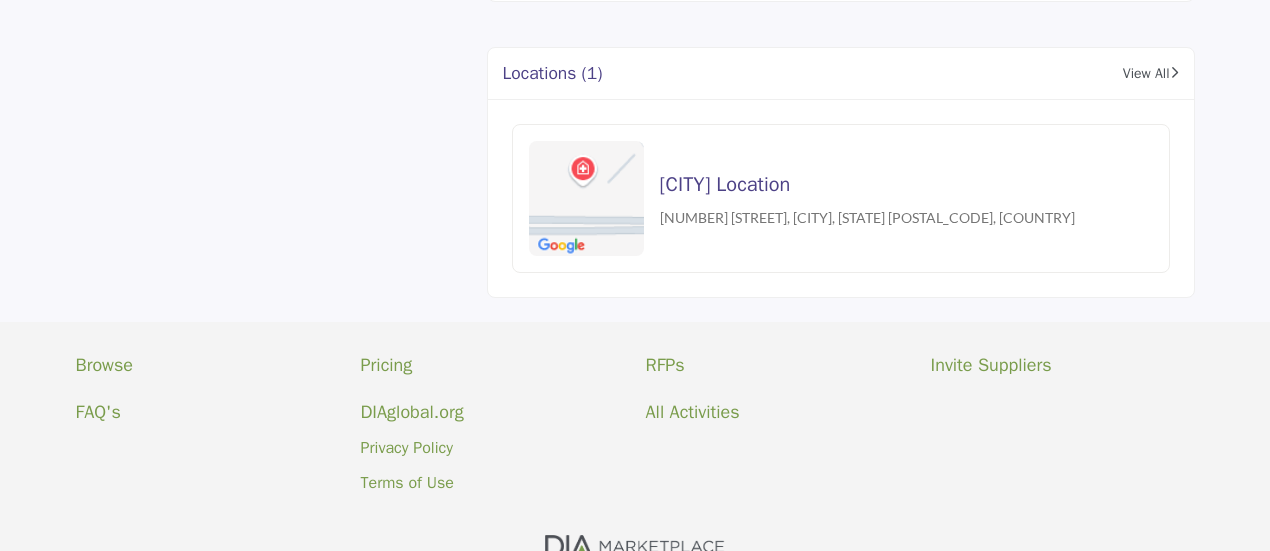 click on "1
Likes
1
Followers" at bounding box center (635, -367) 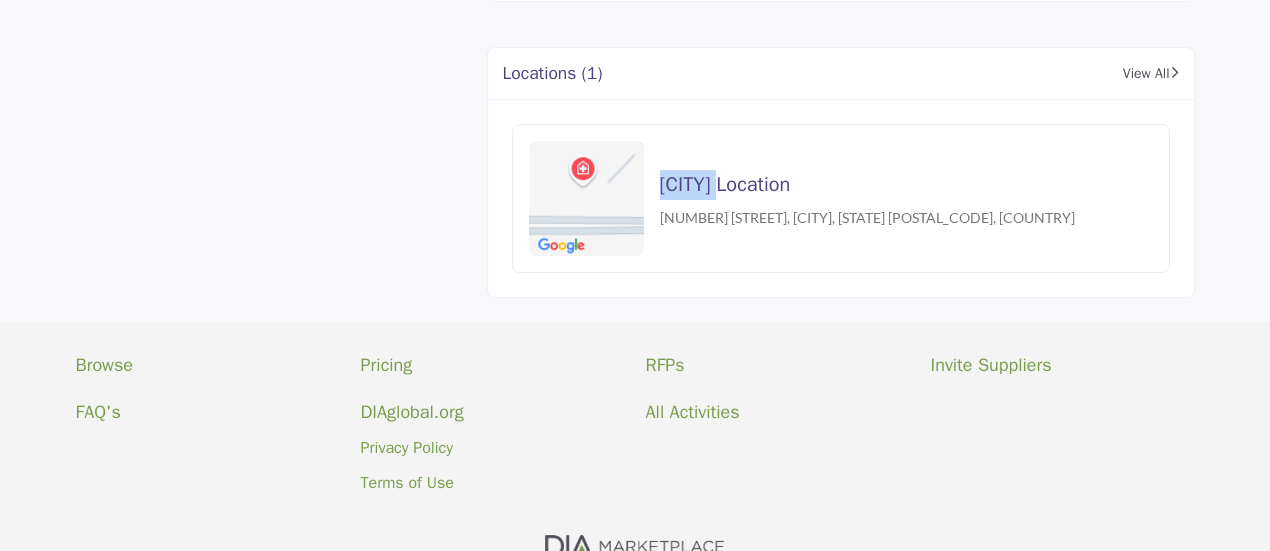 drag, startPoint x: 699, startPoint y: 175, endPoint x: 671, endPoint y: 175, distance: 28 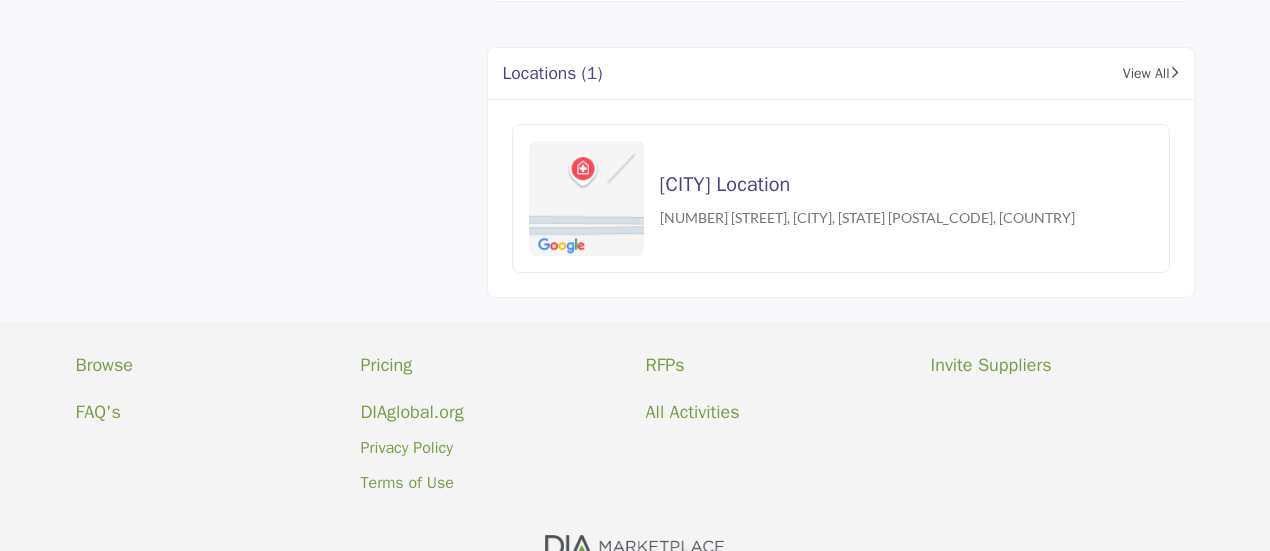 click on "1
Likes
1
Followers" at bounding box center [635, -367] 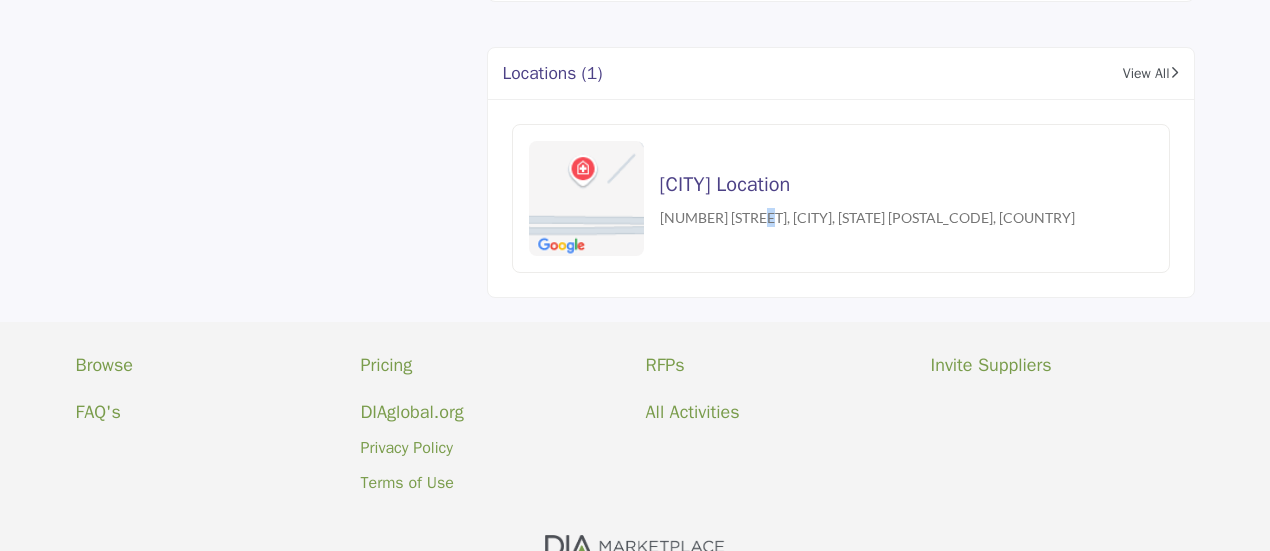 click on "2222 West  Dunlap  Avenue, Phoenix, AZ 85021-2800, USA" at bounding box center [867, 218] 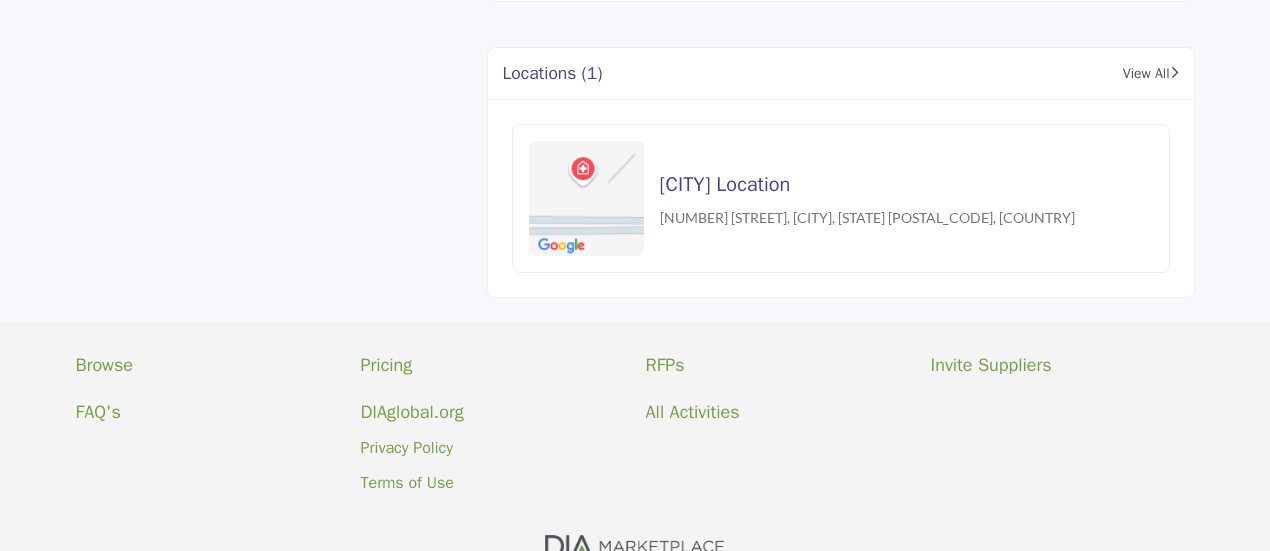 click on "2222 West  Dunlap  Avenue, Phoenix, AZ 85021-2800, USA" at bounding box center (867, 218) 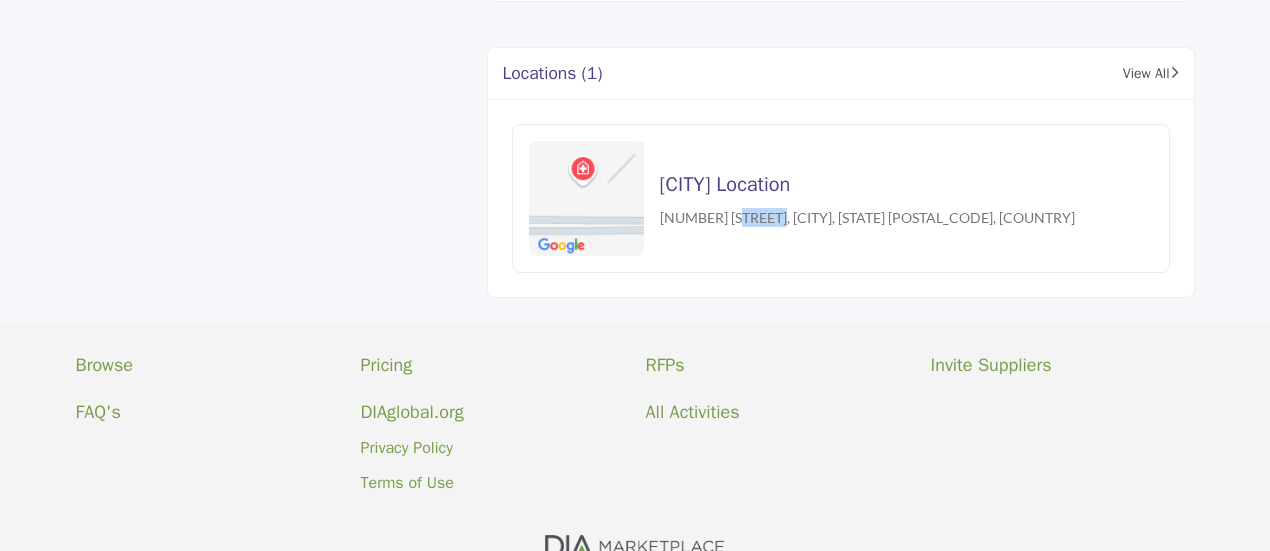 drag, startPoint x: 754, startPoint y: 217, endPoint x: 742, endPoint y: 218, distance: 12.0415945 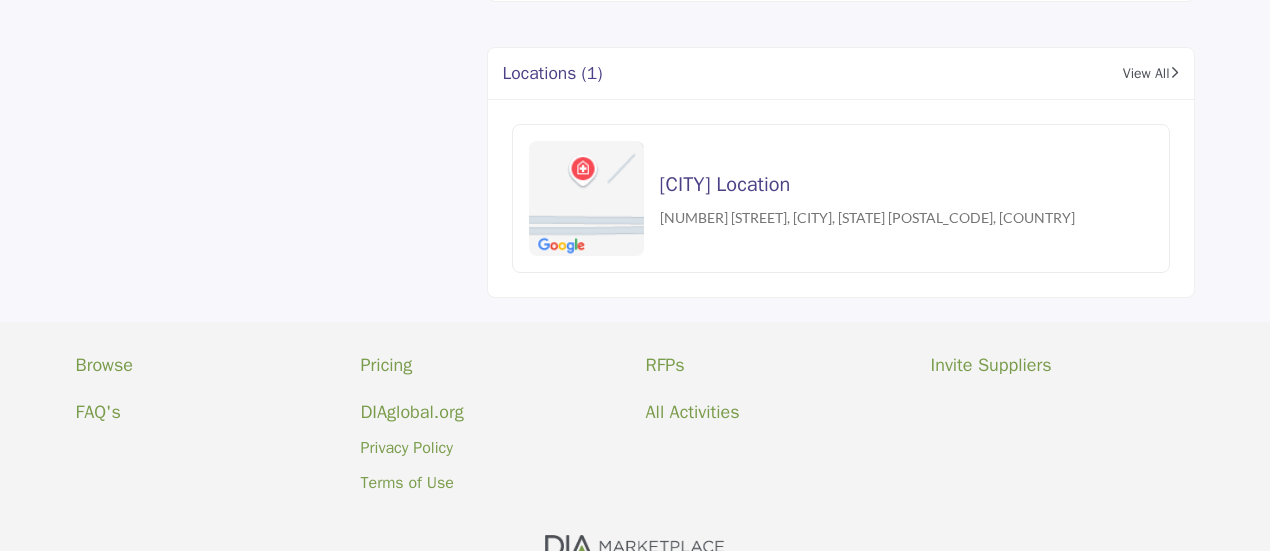 click on "2222 West  Dunlap  Avenue, Phoenix, AZ 85021-2800, USA" at bounding box center (867, 218) 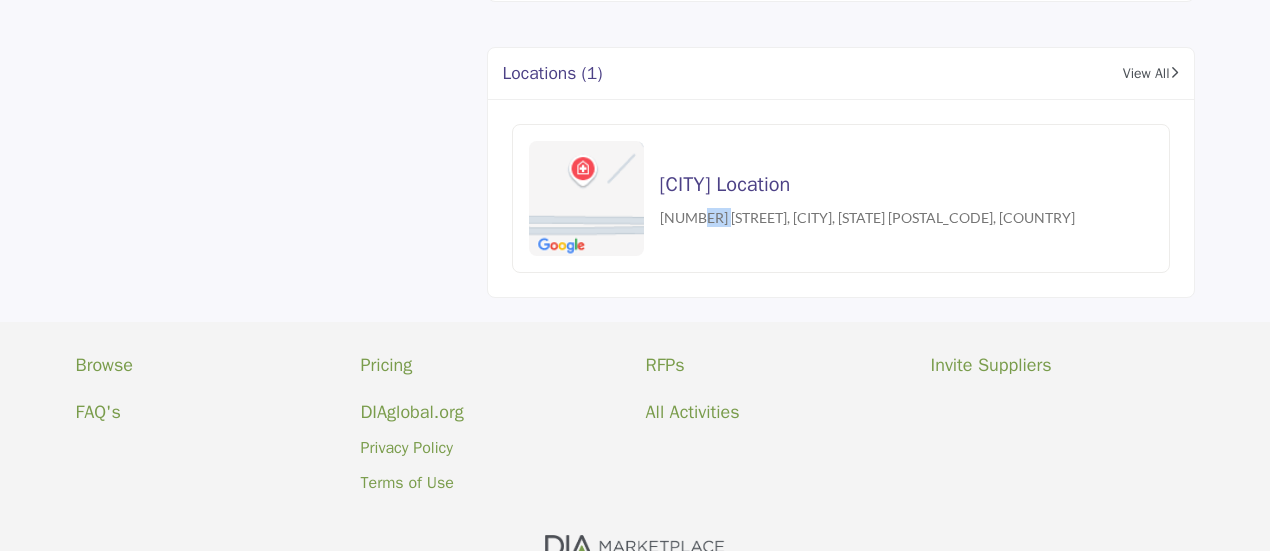 drag, startPoint x: 717, startPoint y: 217, endPoint x: 704, endPoint y: 217, distance: 13 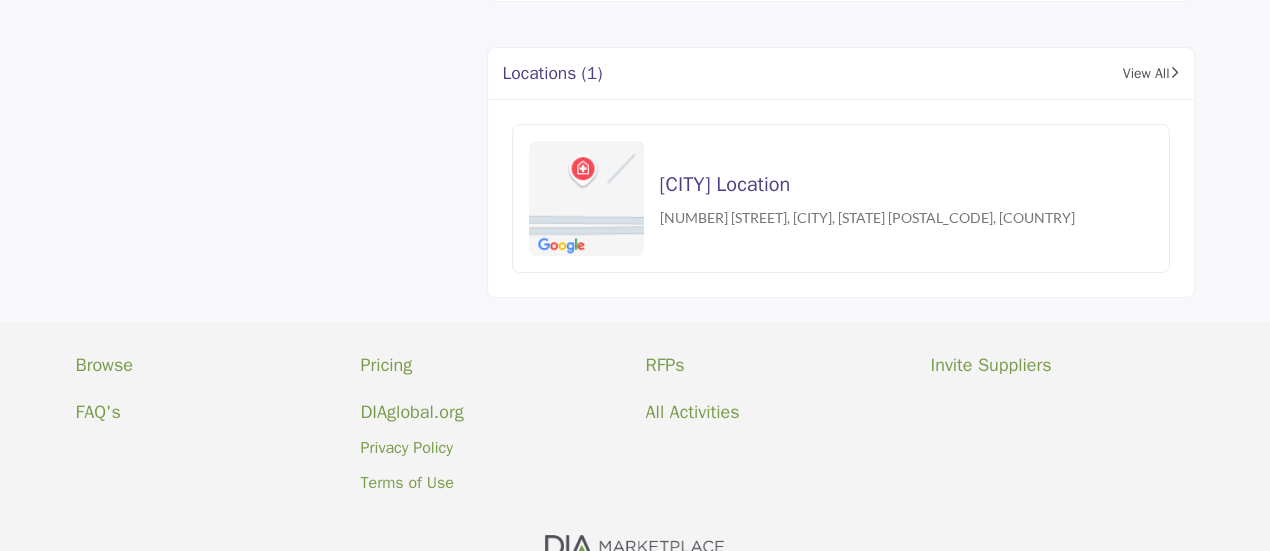 click on "Phoenix Location
2222 West  Dunlap  Avenue, Phoenix, AZ 85021-2800, USA" at bounding box center (841, 198) 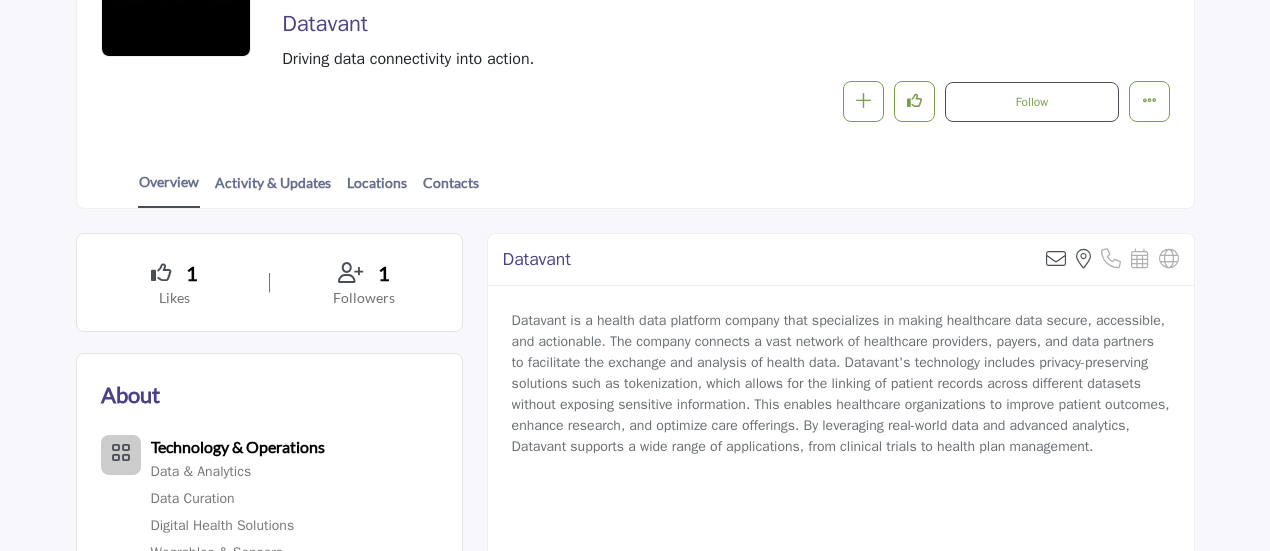 scroll, scrollTop: 500, scrollLeft: 0, axis: vertical 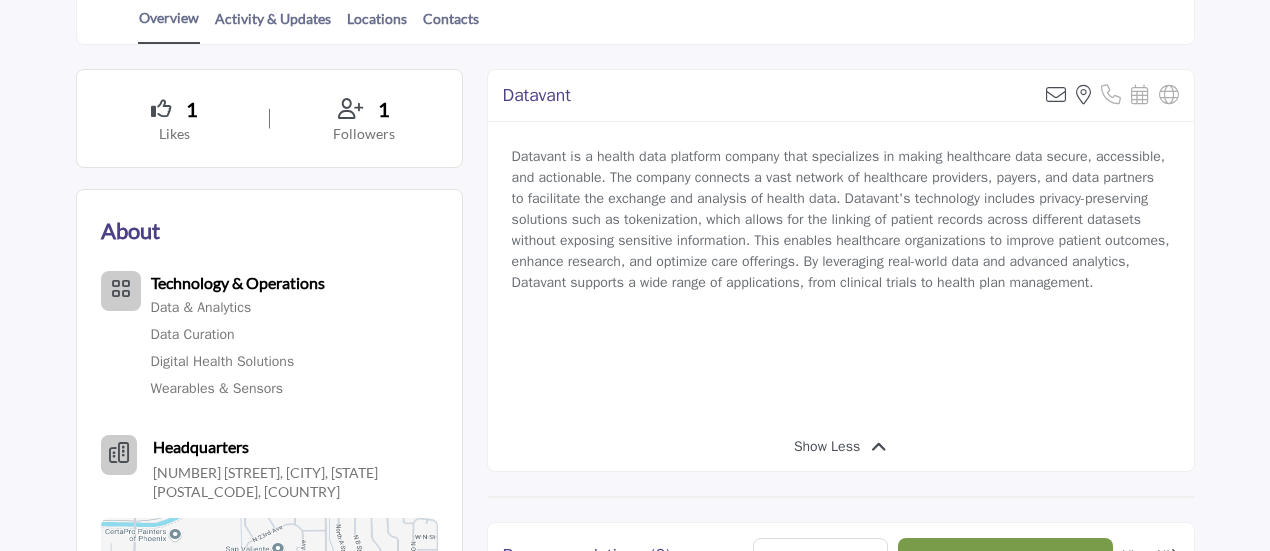 click on "Datavant" at bounding box center [537, 95] 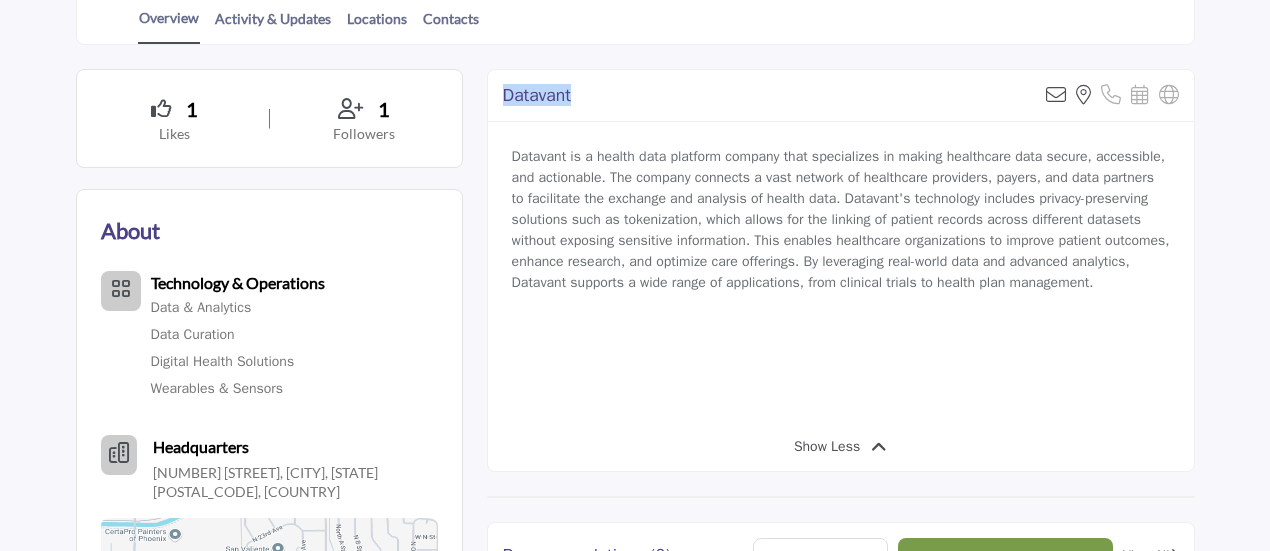 drag, startPoint x: 546, startPoint y: 97, endPoint x: 536, endPoint y: 98, distance: 10.049875 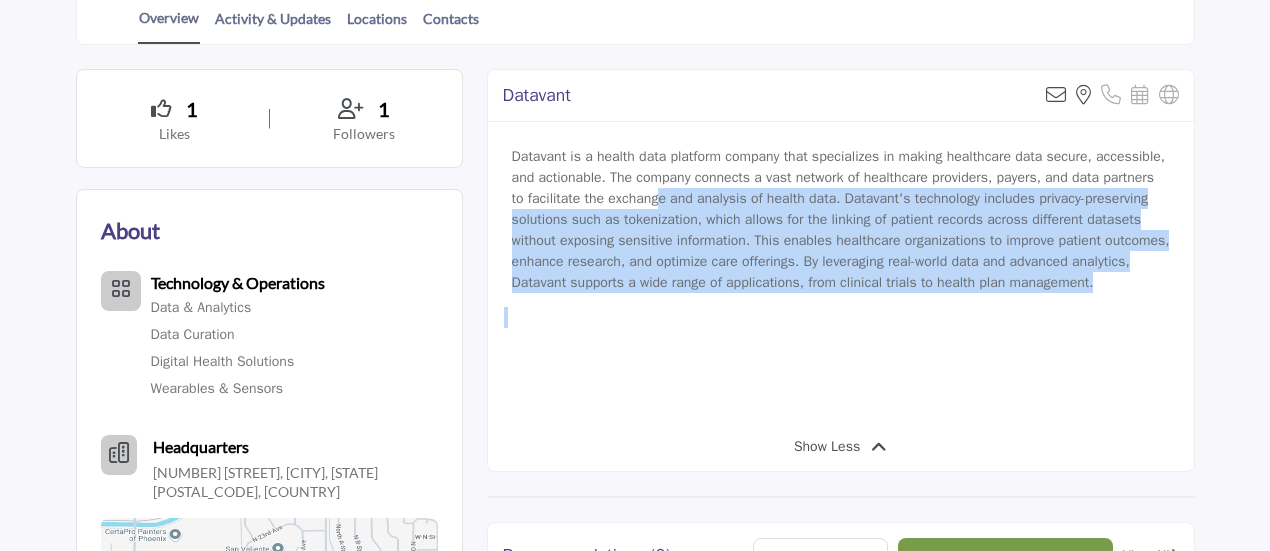 drag, startPoint x: 660, startPoint y: 193, endPoint x: 997, endPoint y: 317, distance: 359.0891 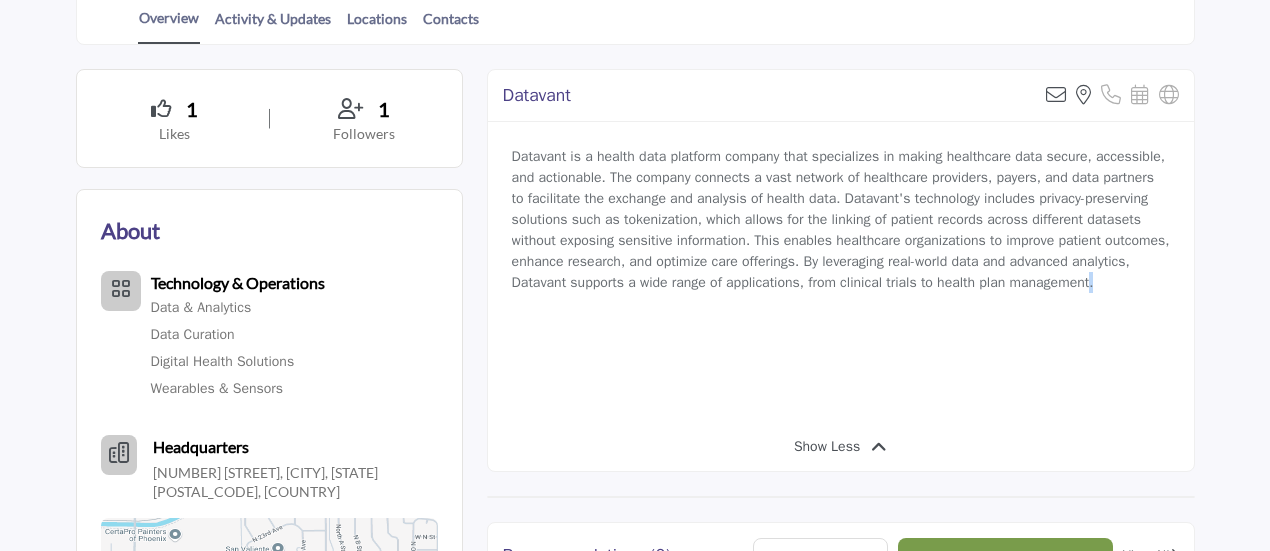 click on "Datavant is a health data platform company that specializes in making healthcare data secure, accessible, and actionable. The company connects a vast network of healthcare providers, payers, and data partners to facilitate the exchange and analysis of health data. Datavant's technology includes privacy-preserving solutions such as tokenization, which allows for the linking of patient records across different datasets without exposing sensitive information. This enables healthcare organizations to improve patient outcomes, enhance research, and optimize care offerings. By leveraging real-world data and advanced analytics, Datavant supports a wide range of applications, from clinical trials to health plan management." at bounding box center [841, 219] 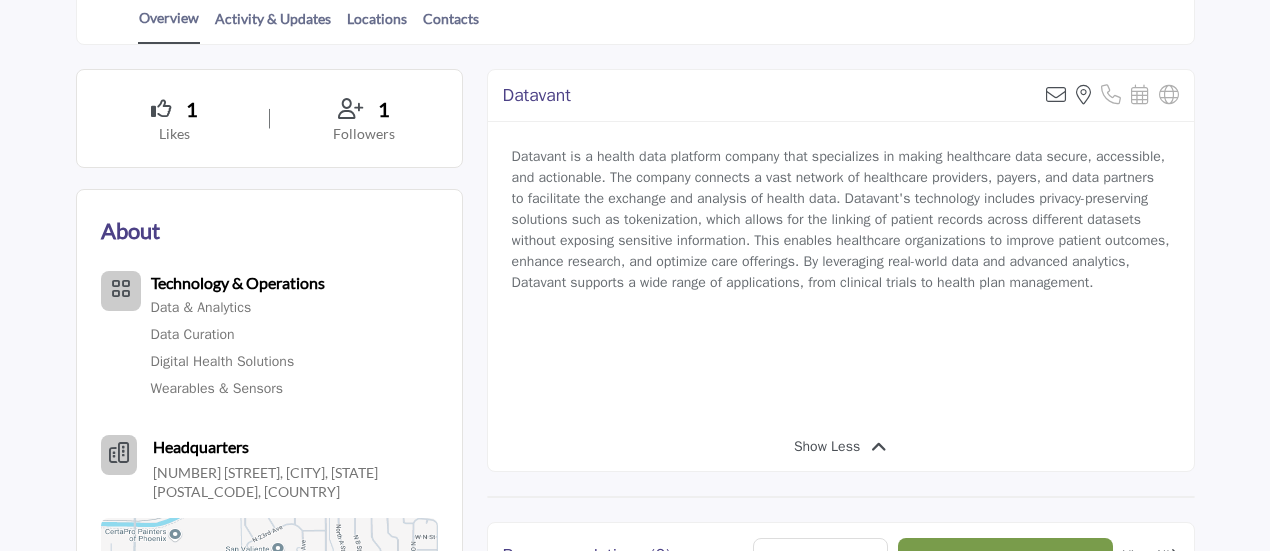 click on "Datavant is a health data platform company that specializes in making healthcare data secure, accessible, and actionable. The company connects a vast network of healthcare providers, payers, and data partners to facilitate the exchange and analysis of health data. Datavant's technology includes privacy-preserving solutions such as tokenization, which allows for the linking of patient records across different datasets without exposing sensitive information. This enables healthcare organizations to improve patient outcomes, enhance research, and optimize care offerings. By leveraging real-world data and advanced analytics, Datavant supports a wide range of applications, from clinical trials to health plan management." at bounding box center [841, 272] 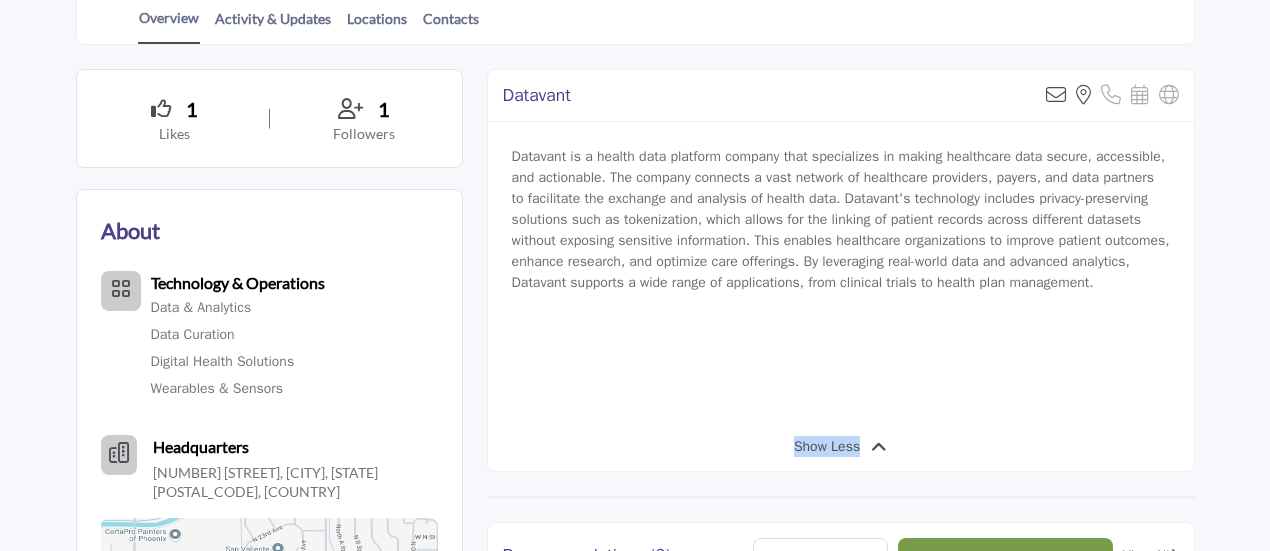 drag, startPoint x: 832, startPoint y: 452, endPoint x: 937, endPoint y: 463, distance: 105.574615 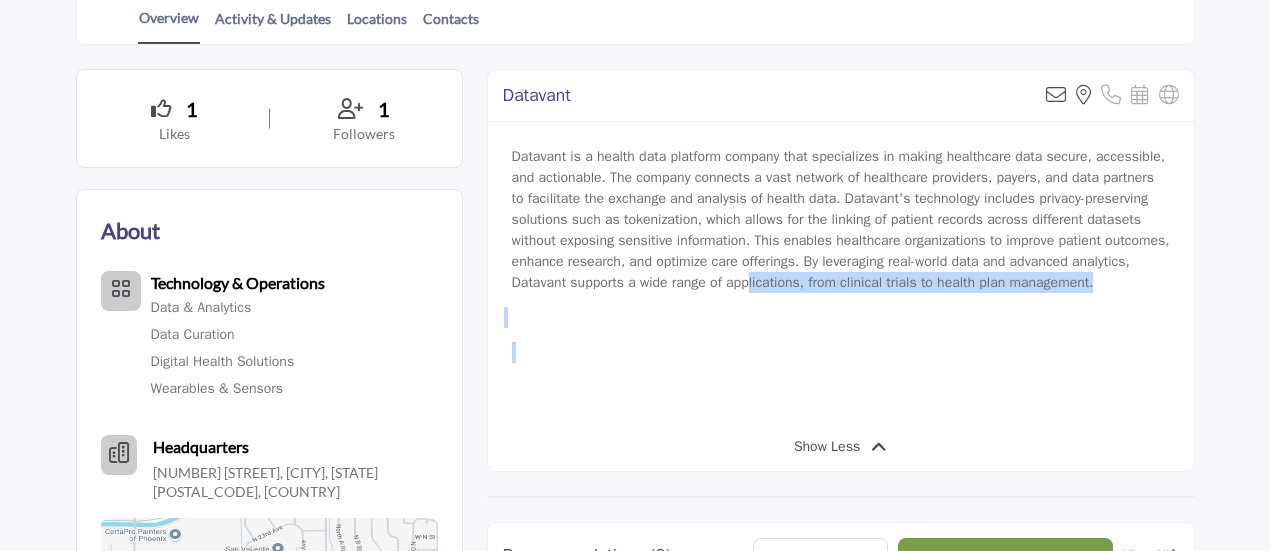 drag, startPoint x: 812, startPoint y: 285, endPoint x: 836, endPoint y: 392, distance: 109.65856 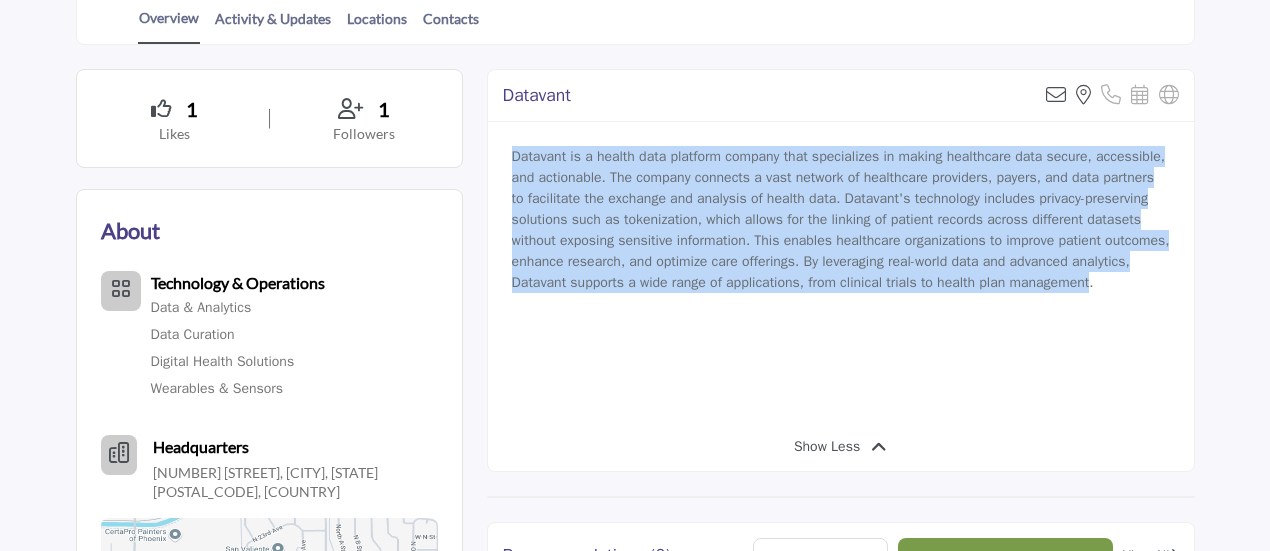drag, startPoint x: 515, startPoint y: 151, endPoint x: 1151, endPoint y: 285, distance: 649.9631 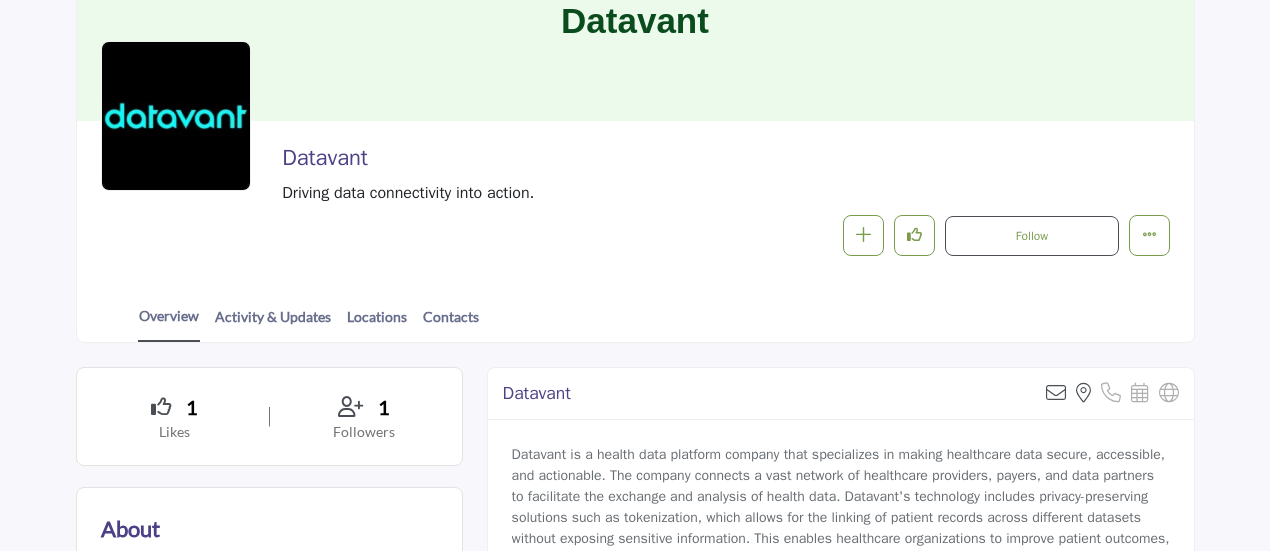 scroll, scrollTop: 200, scrollLeft: 0, axis: vertical 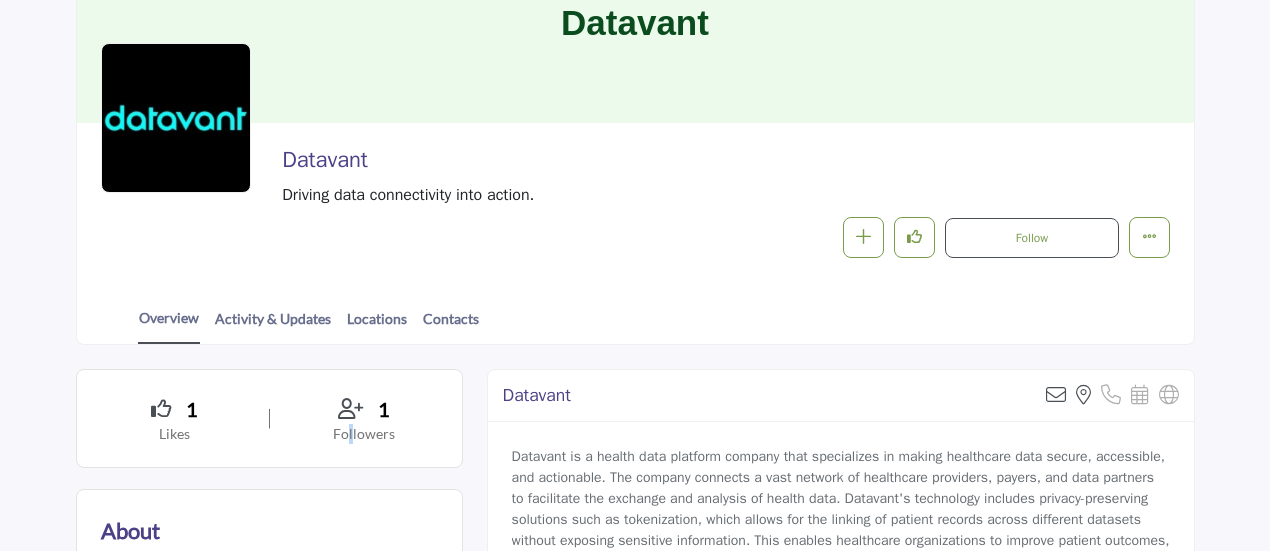 click on "1
Likes
1
Followers" at bounding box center [269, 419] 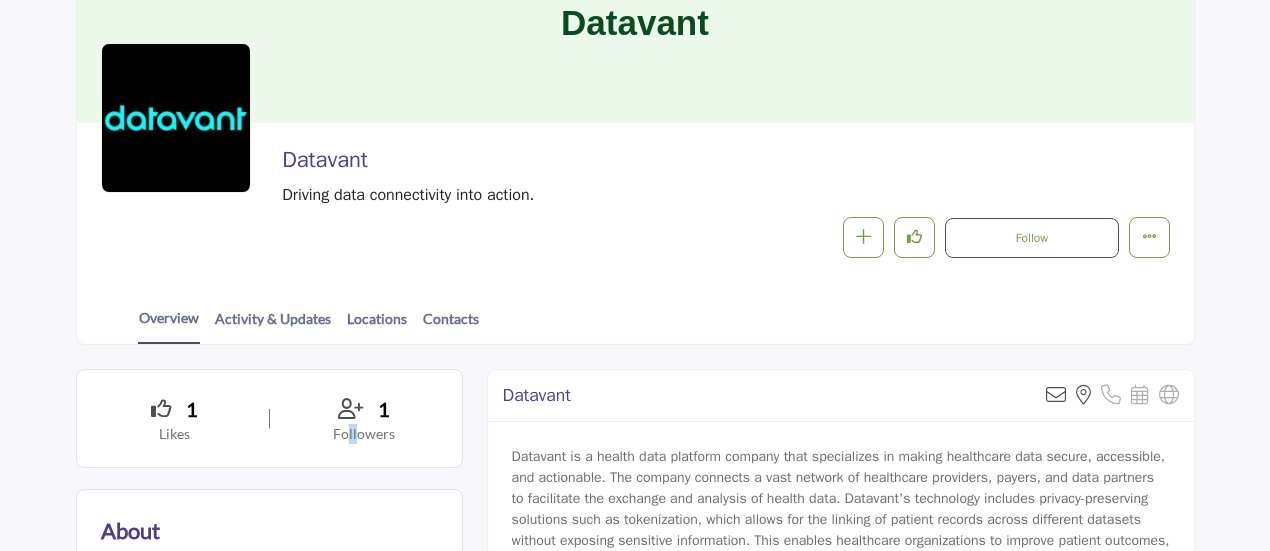 click on "1
Likes
1
Followers" at bounding box center [269, 419] 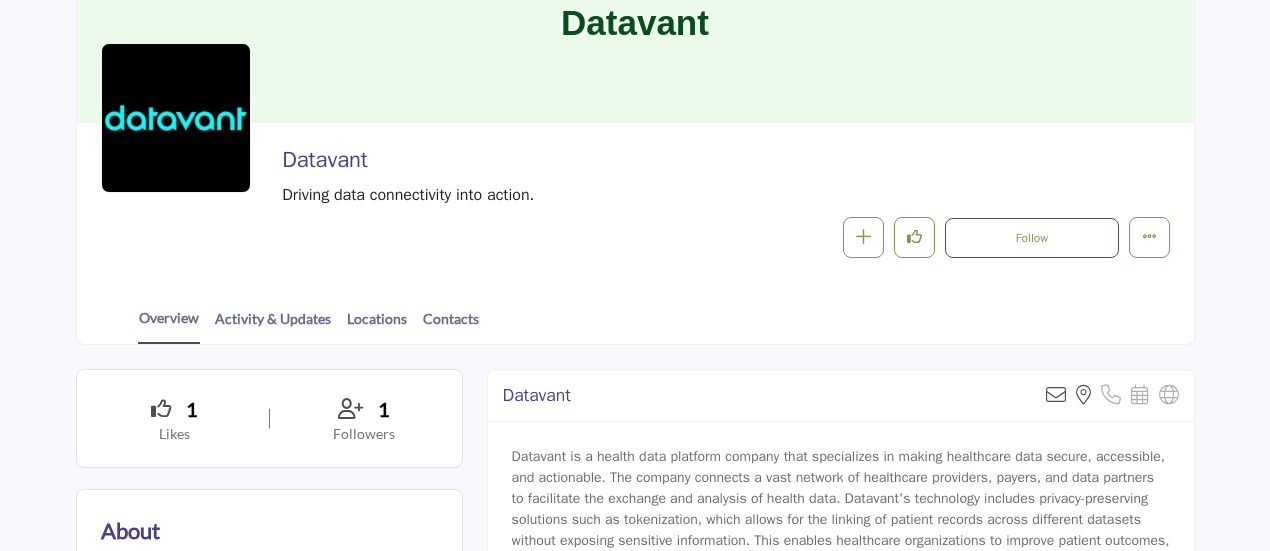 click on "Datavant
Sorry, but we don't have an email address for this listing
View the location of this listing" at bounding box center [841, 396] 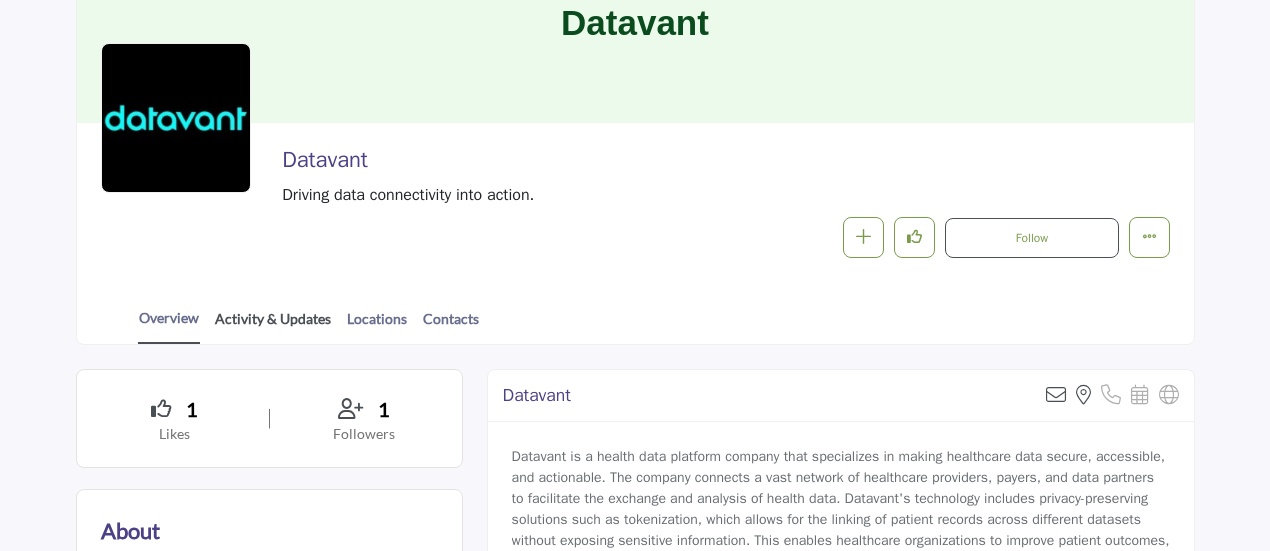 click on "Activity & Updates" at bounding box center [273, 325] 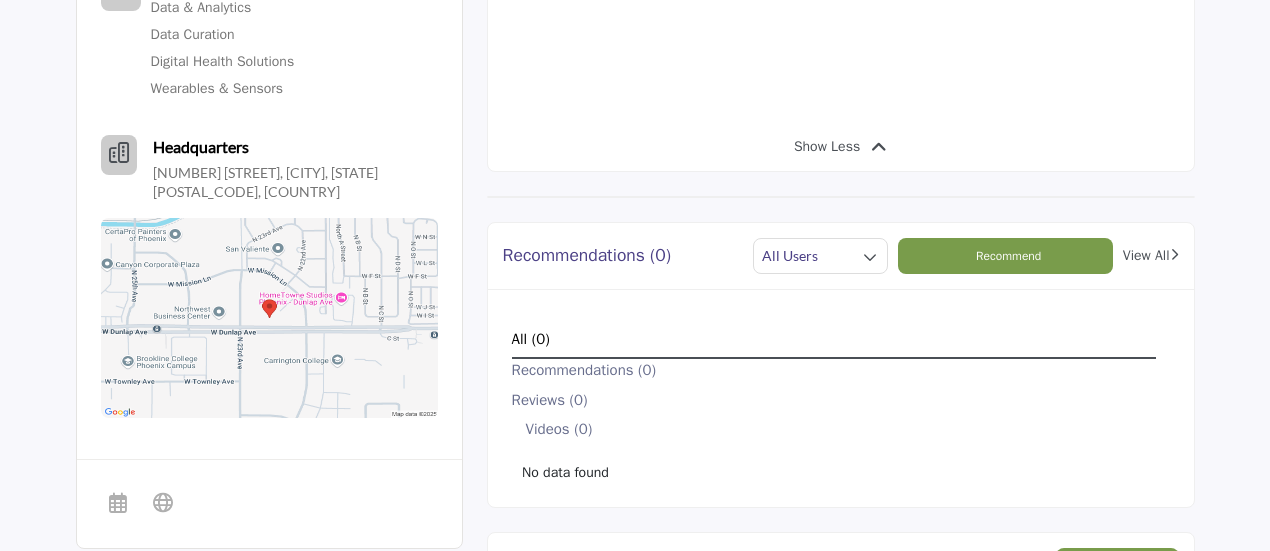 scroll, scrollTop: 981, scrollLeft: 0, axis: vertical 